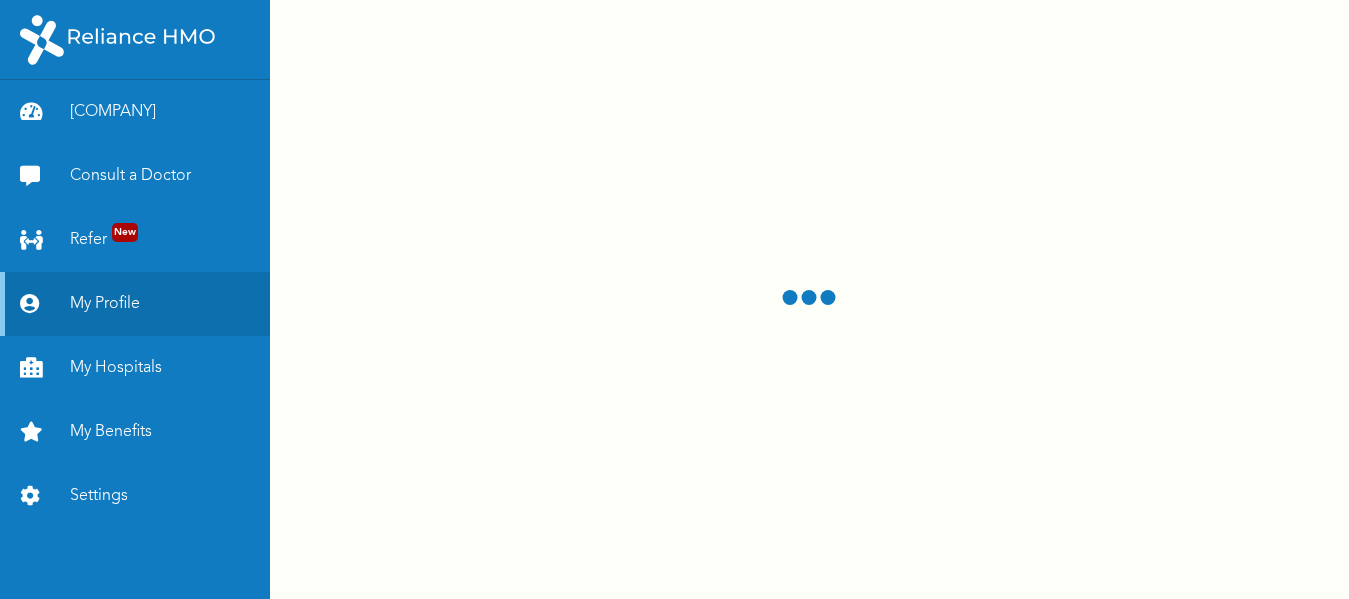 scroll, scrollTop: 0, scrollLeft: 0, axis: both 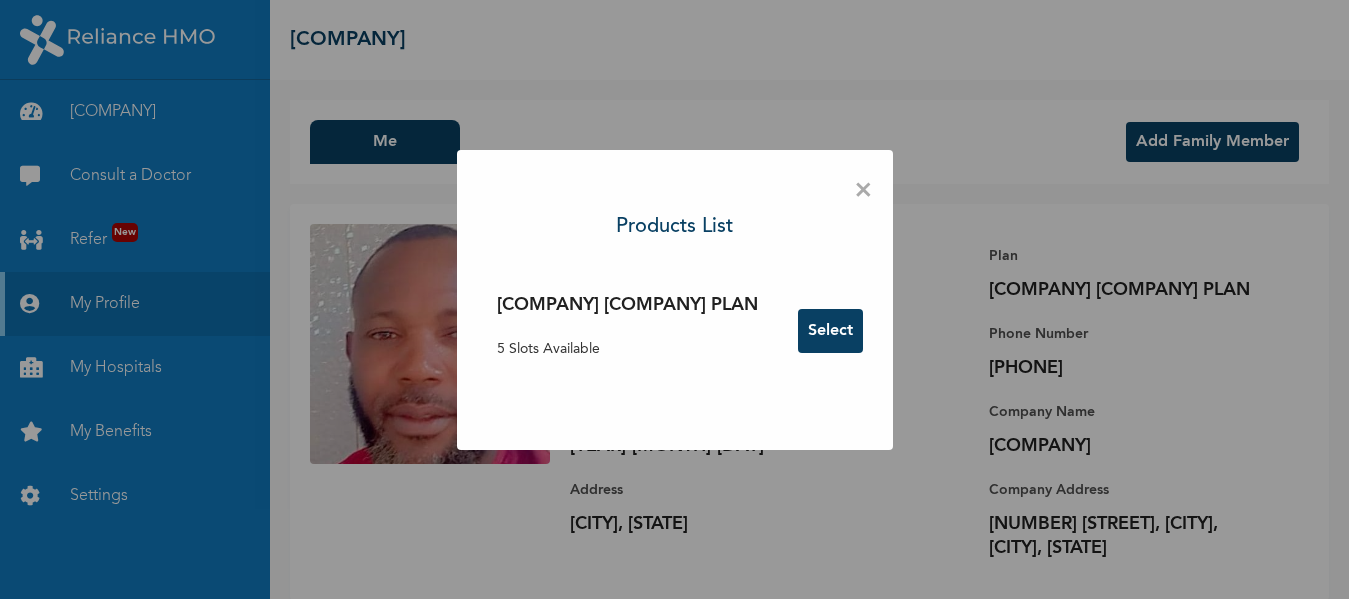 click on "5 Slots Available" at bounding box center [627, 349] 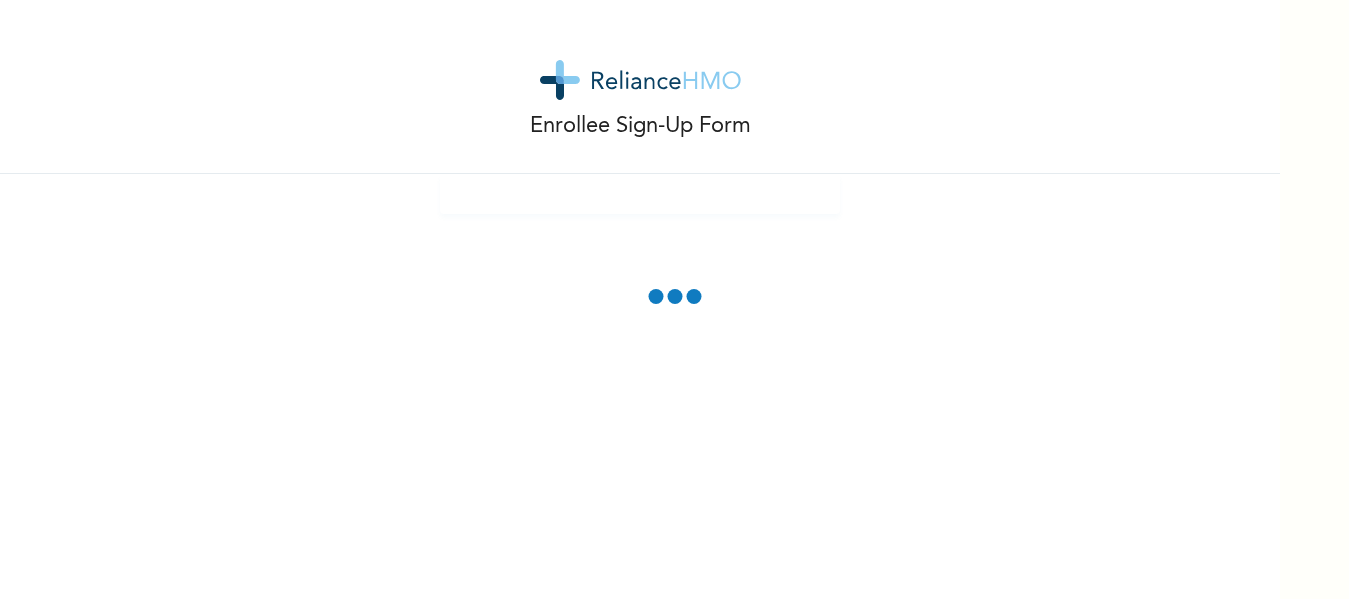 scroll, scrollTop: 0, scrollLeft: 0, axis: both 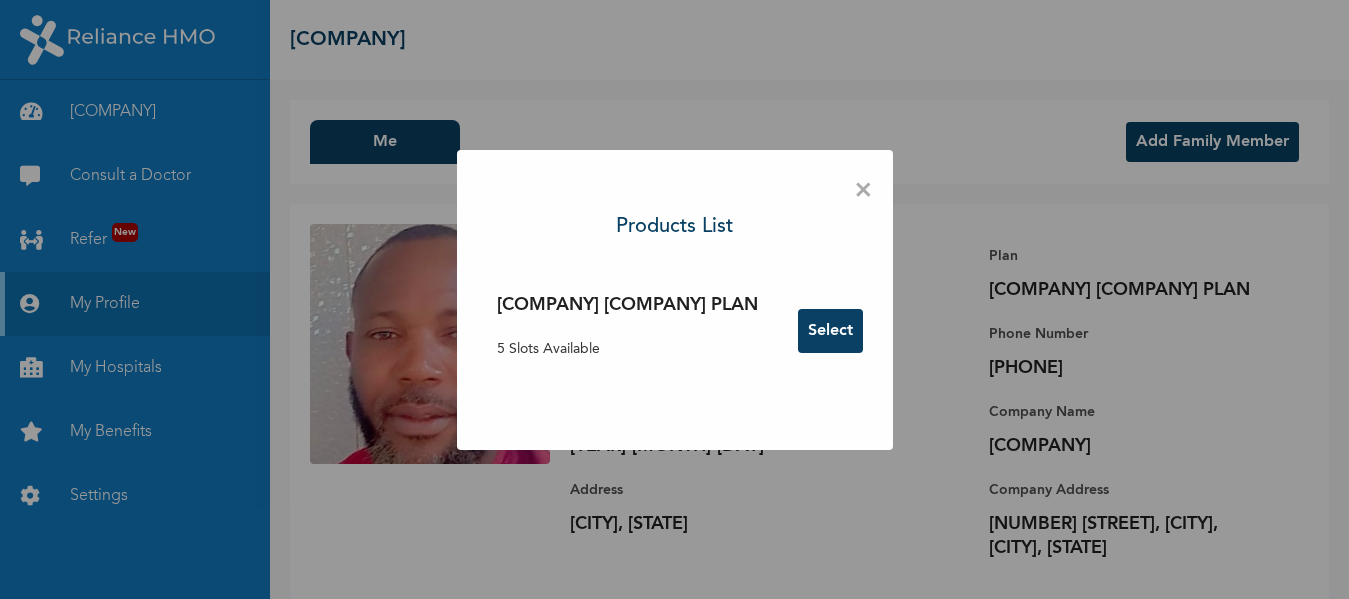 click on "×" at bounding box center (863, 191) 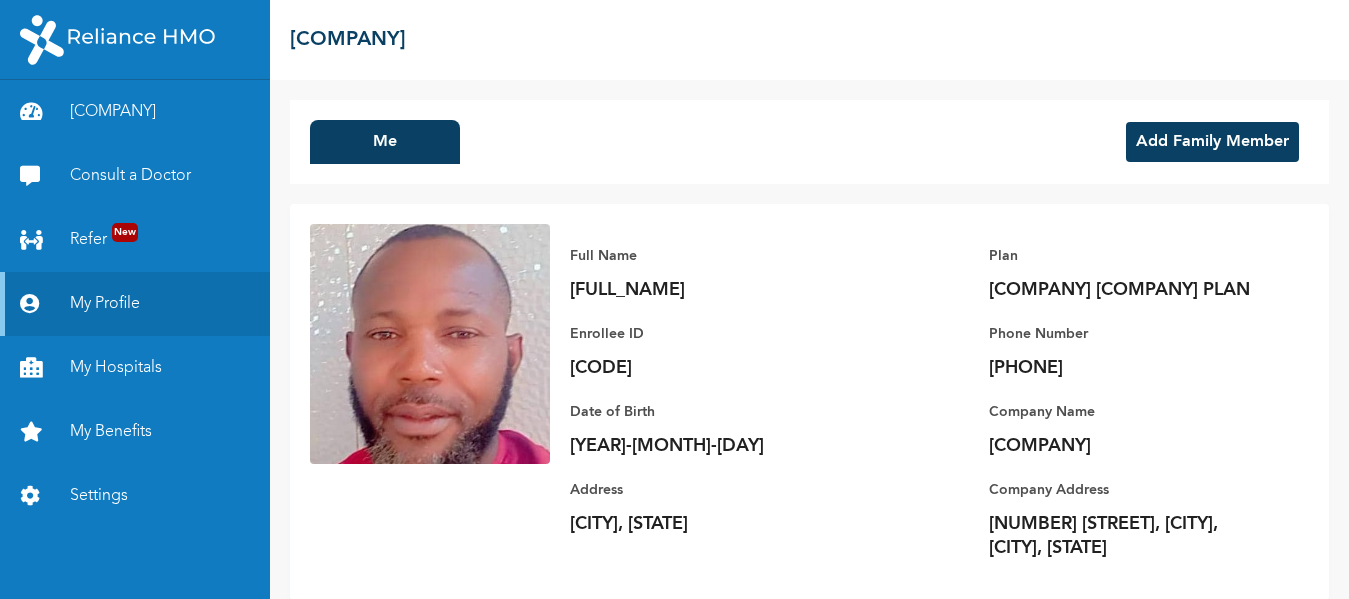 click on "Add Family Member" at bounding box center (1212, 142) 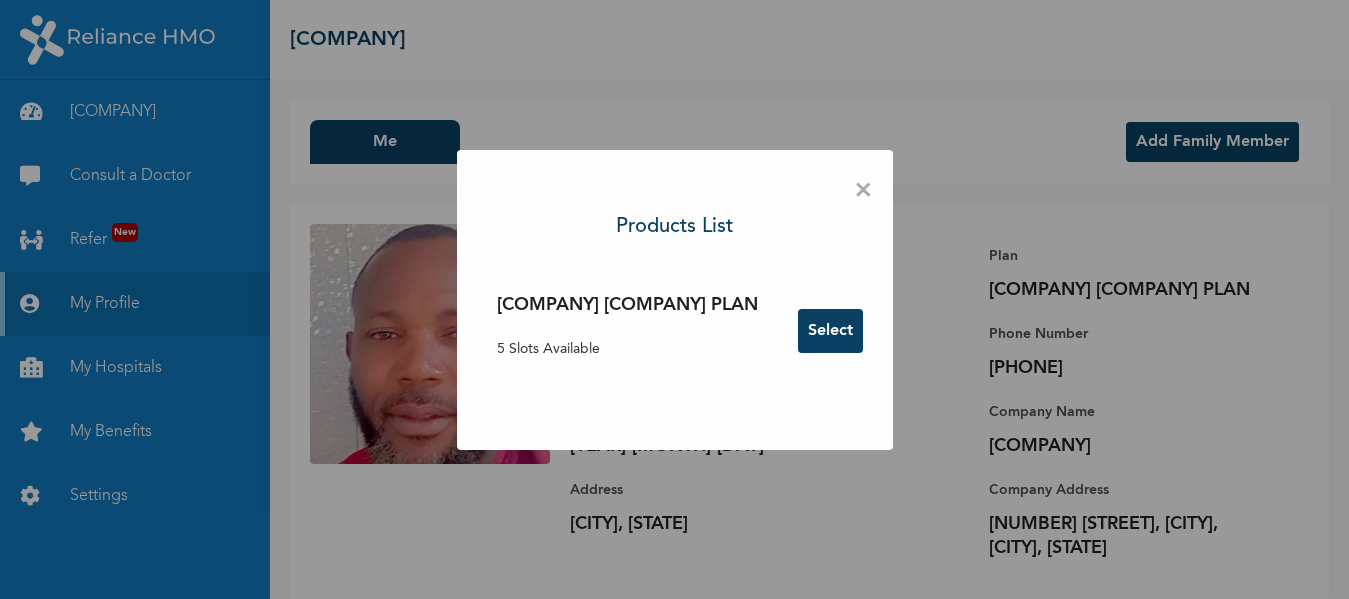 click on "Select" at bounding box center (830, 331) 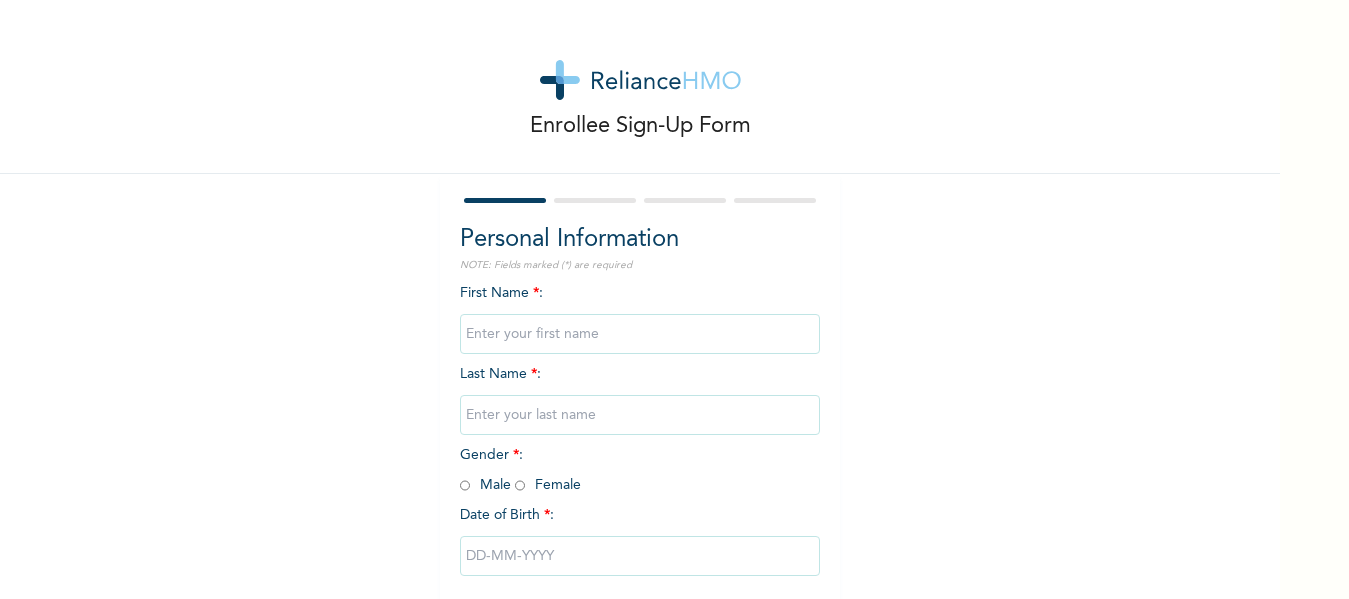 click on "First Name   * :" at bounding box center [640, 313] 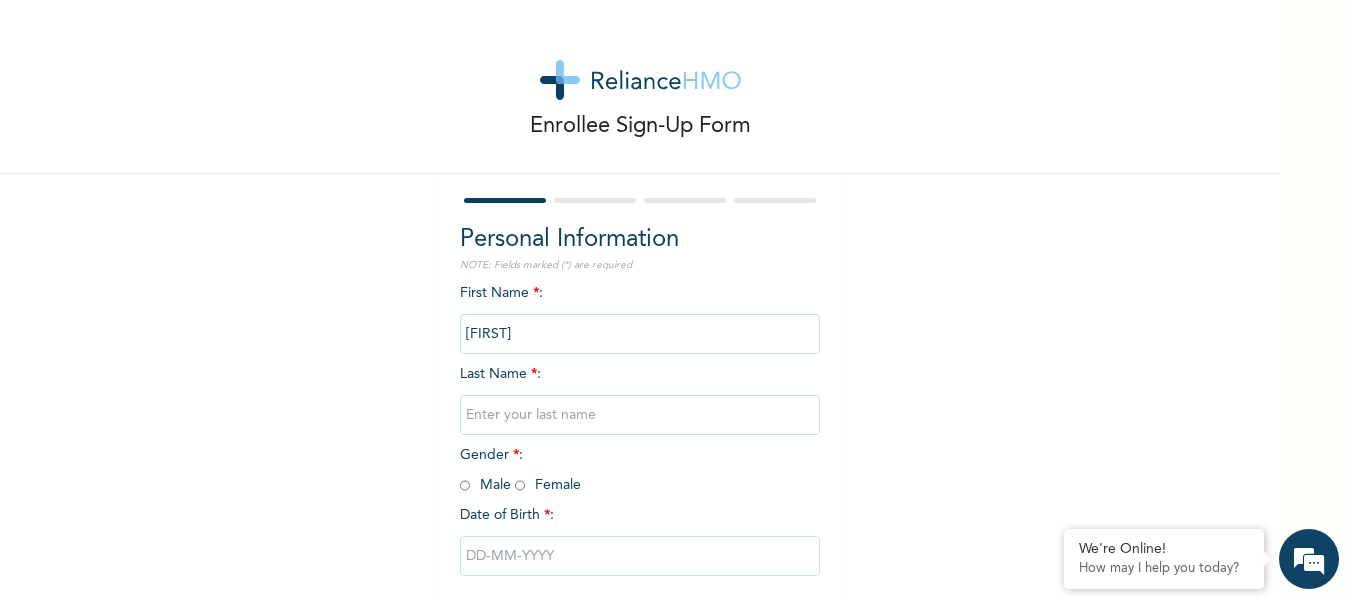 type on "[FIRST]" 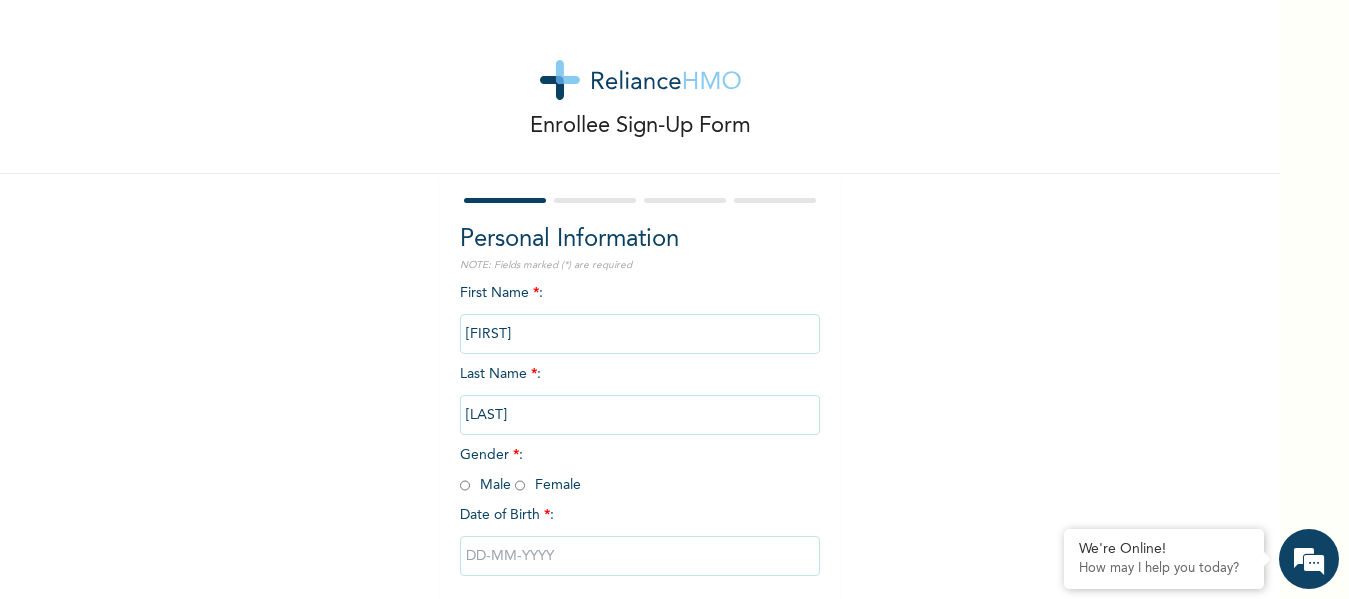 click on "First Name   * : [FIRST] Last Name   * : [LAST] Gender   * : Male   Female Date of Birth   * :" at bounding box center (640, 445) 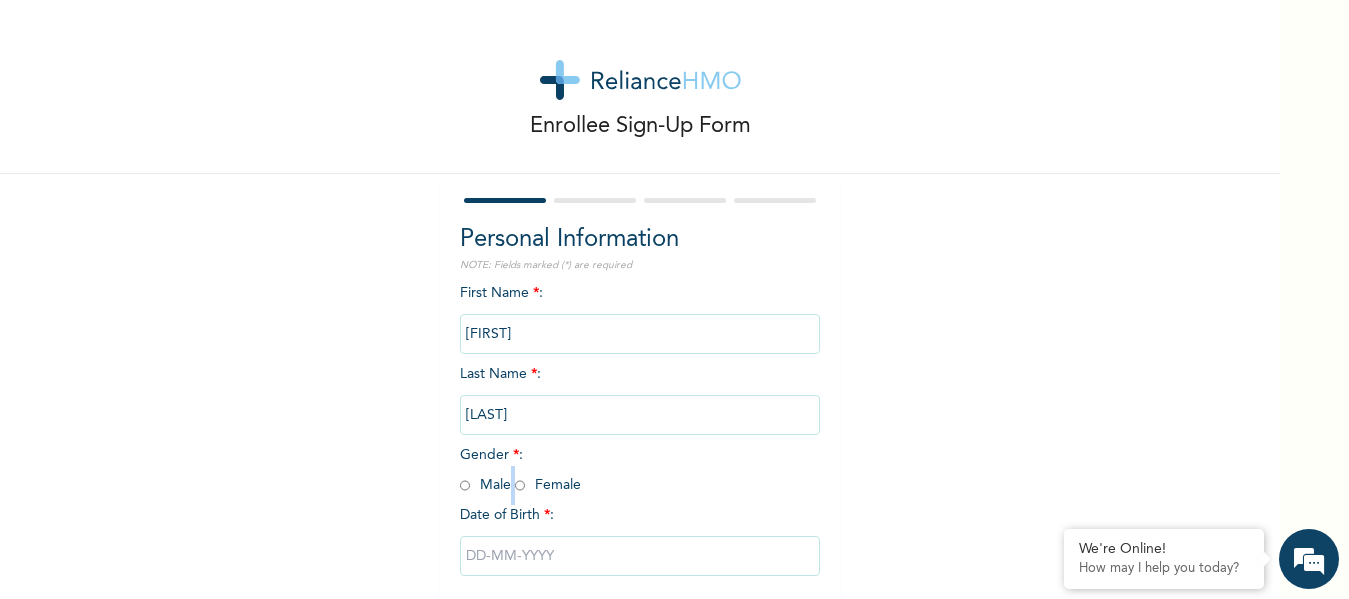 click at bounding box center [520, 485] 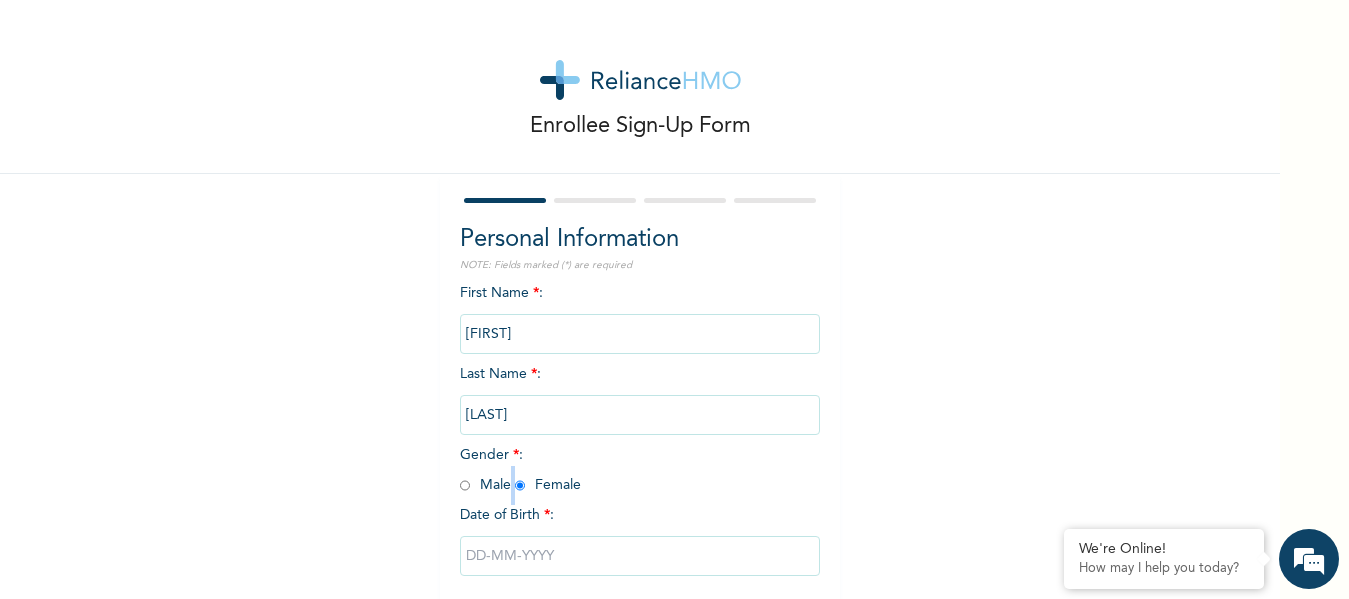 radio on "true" 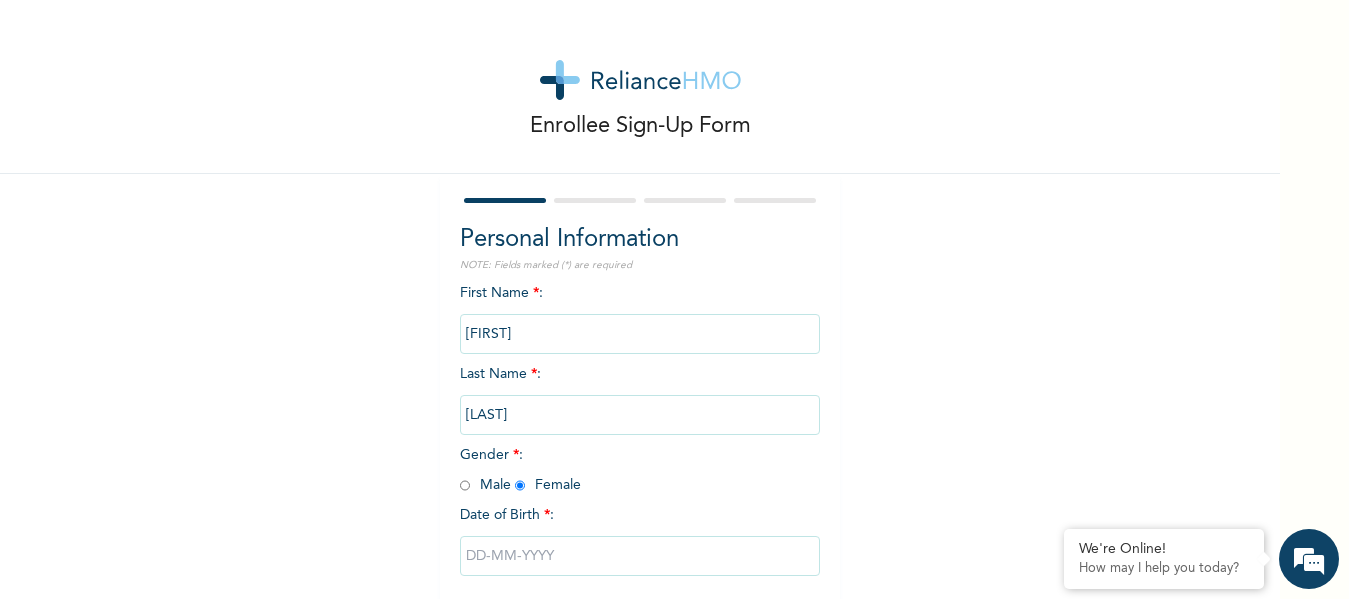 click on "Date of Birth   * :" at bounding box center [640, 515] 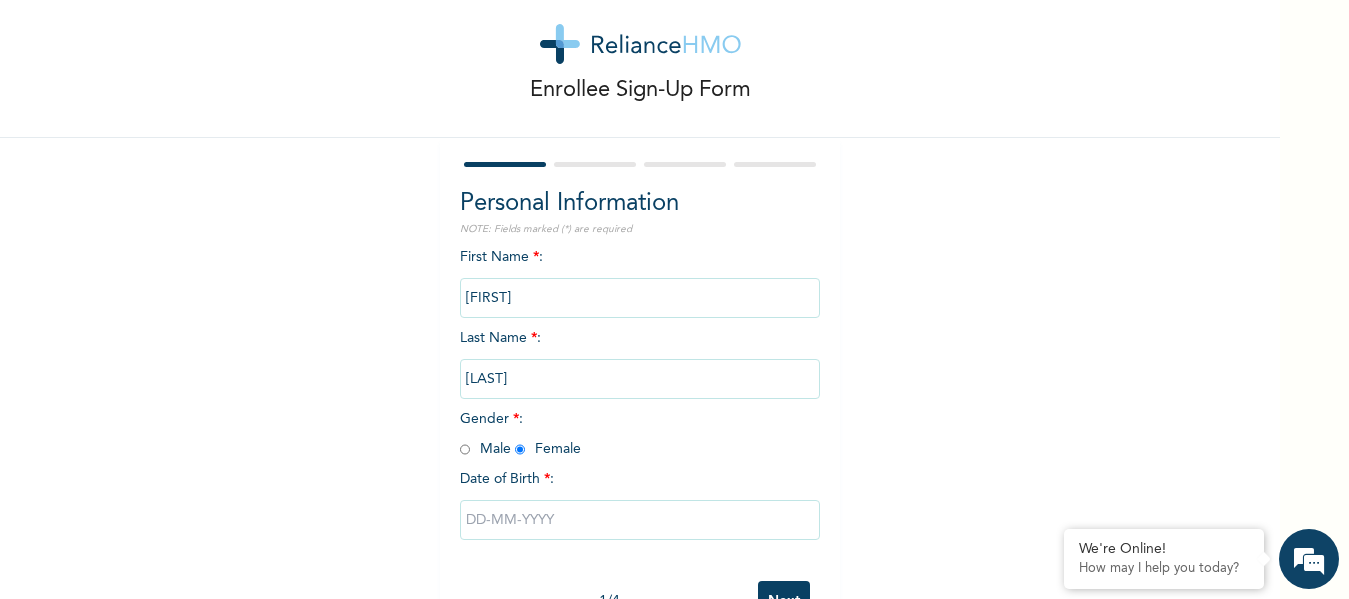 scroll, scrollTop: 0, scrollLeft: 0, axis: both 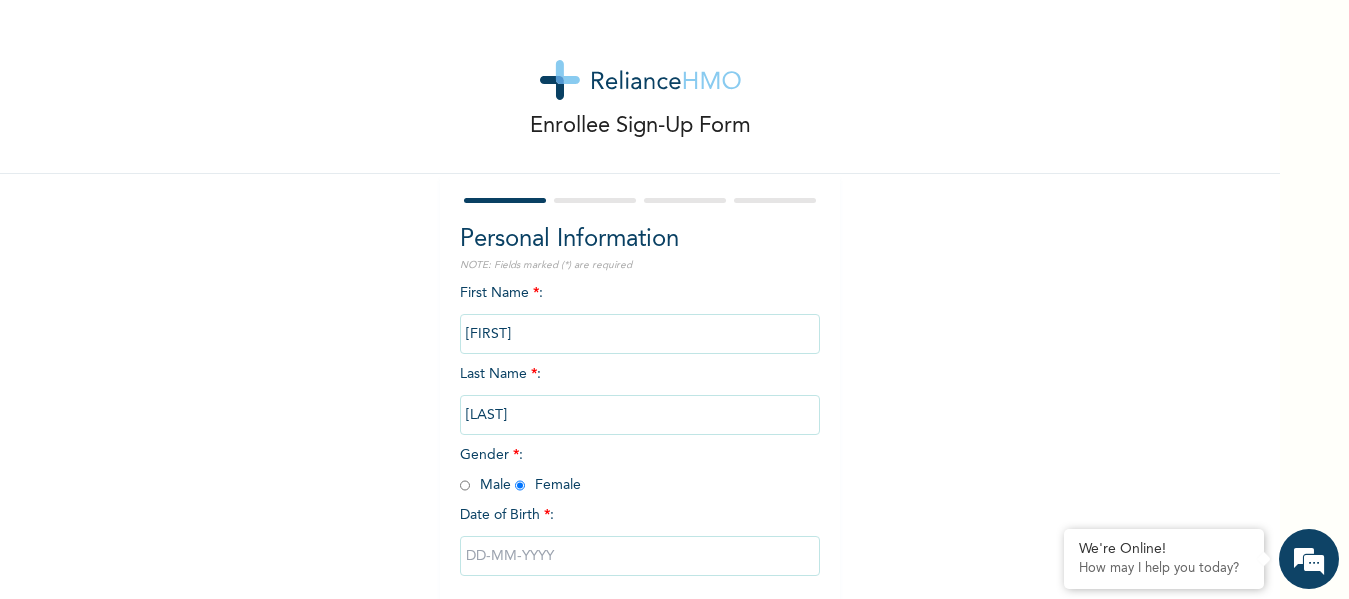 click at bounding box center [640, 556] 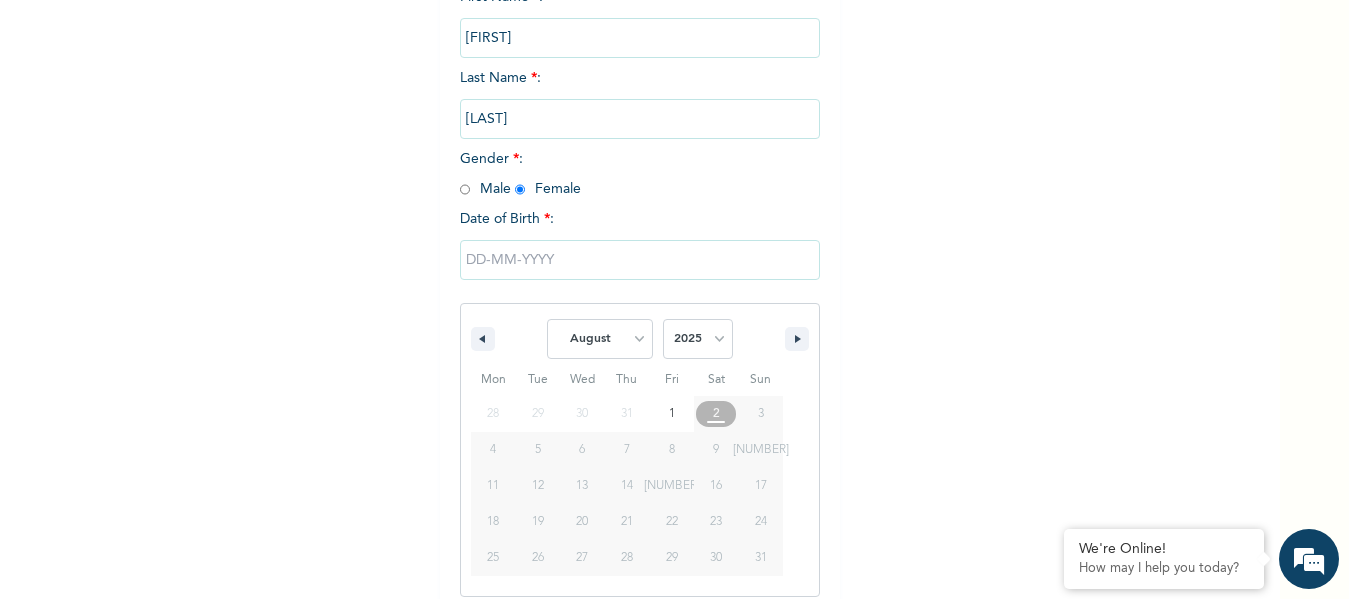 scroll, scrollTop: 310, scrollLeft: 0, axis: vertical 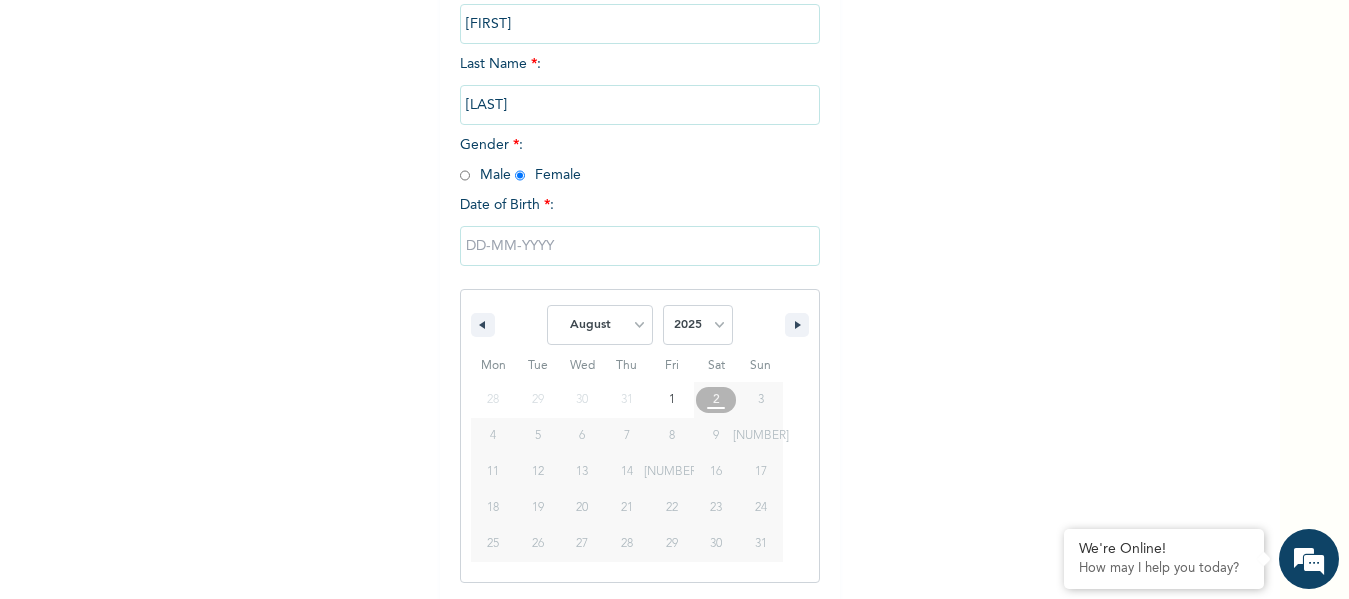 click at bounding box center [640, 246] 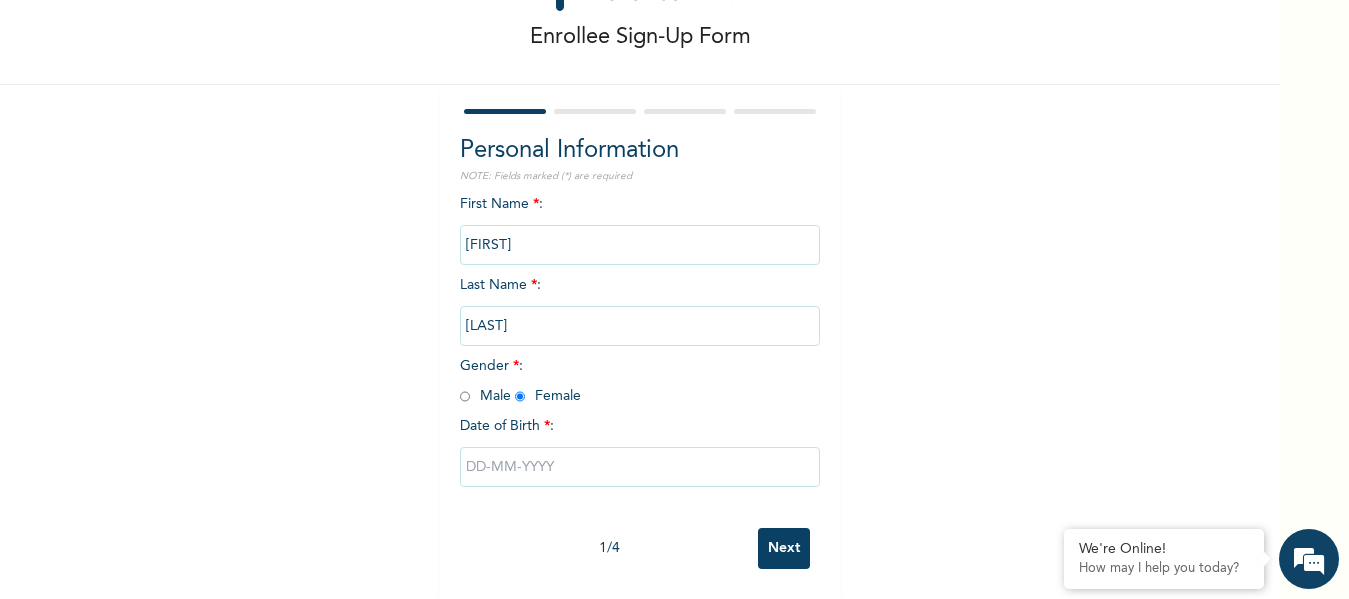 scroll, scrollTop: 104, scrollLeft: 0, axis: vertical 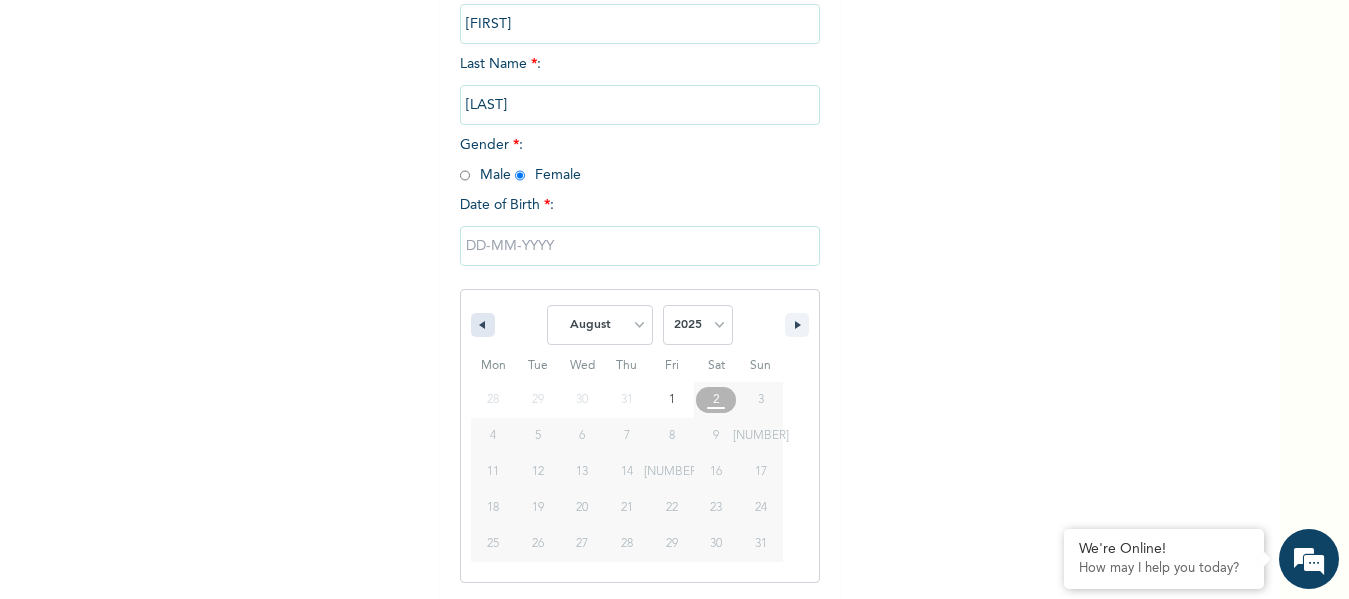 click at bounding box center [480, 325] 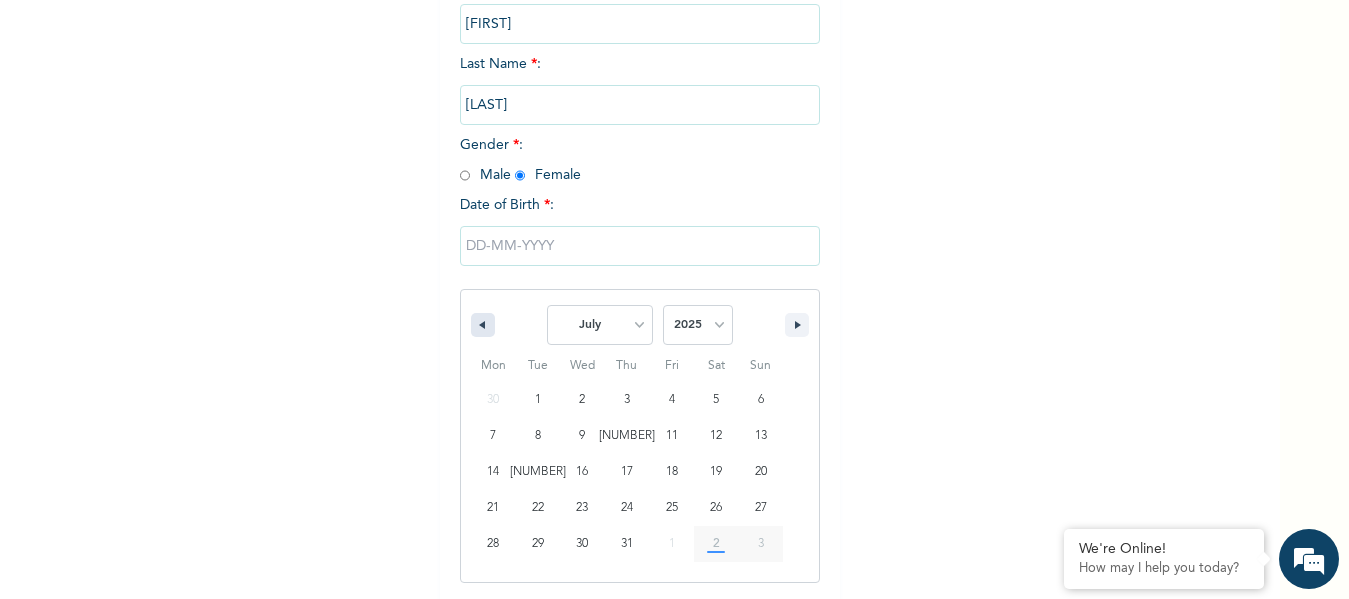 click at bounding box center [480, 325] 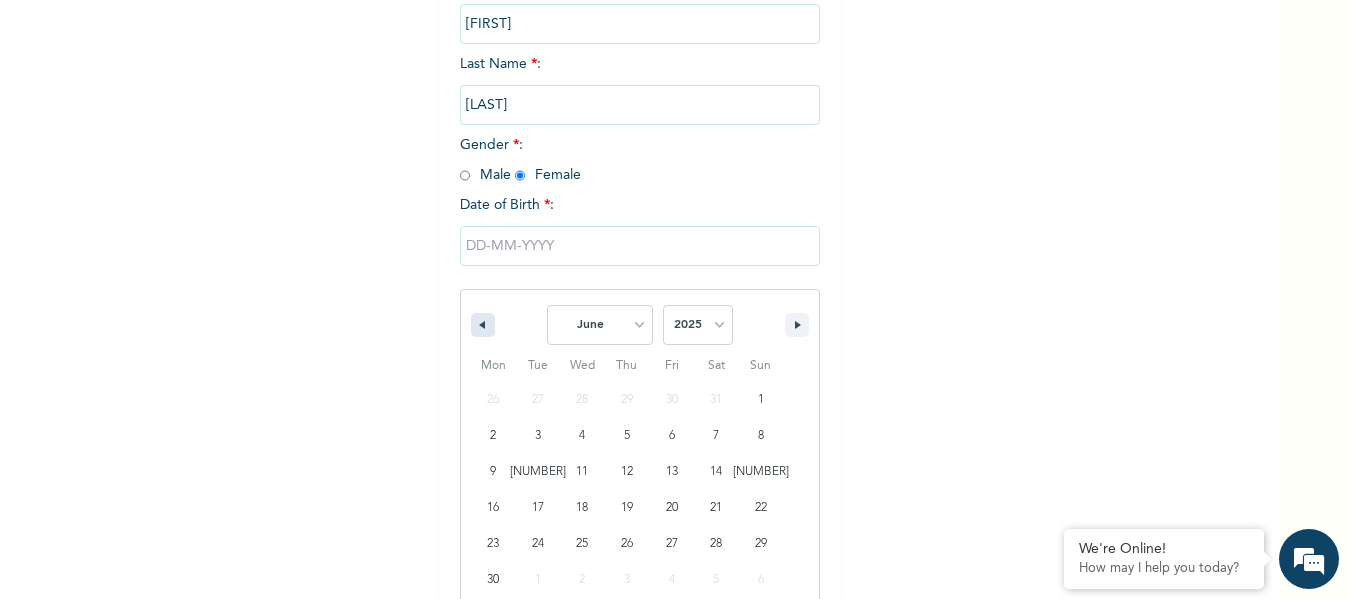 click at bounding box center (480, 325) 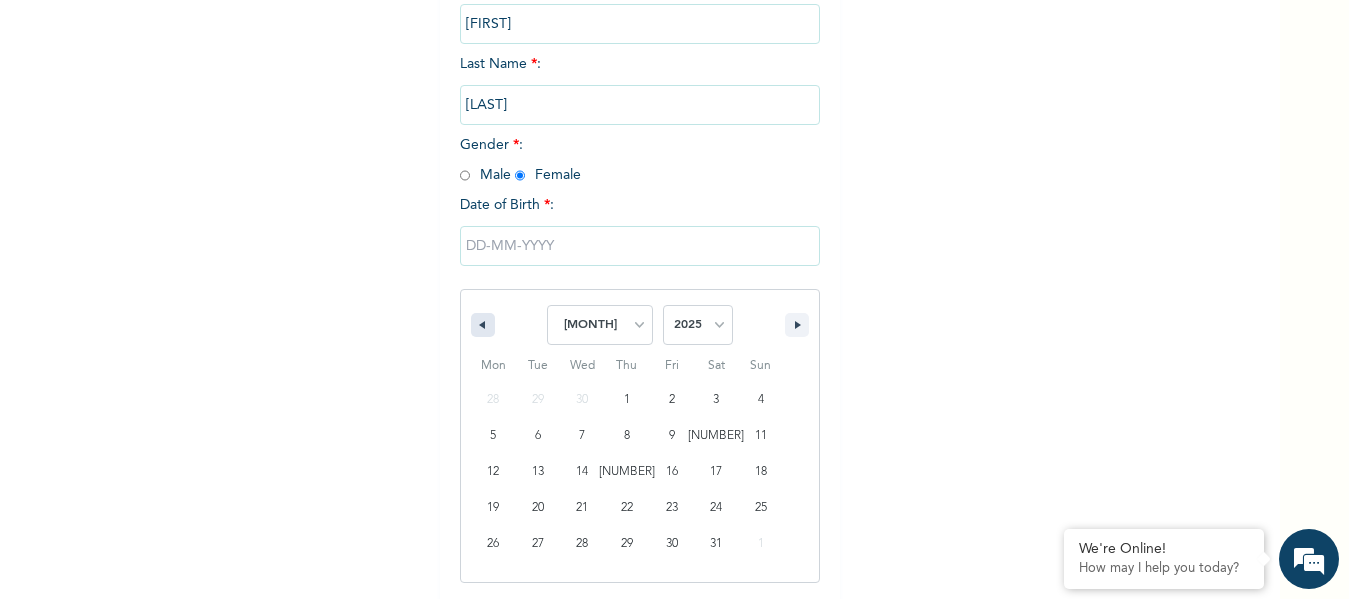 click at bounding box center [480, 325] 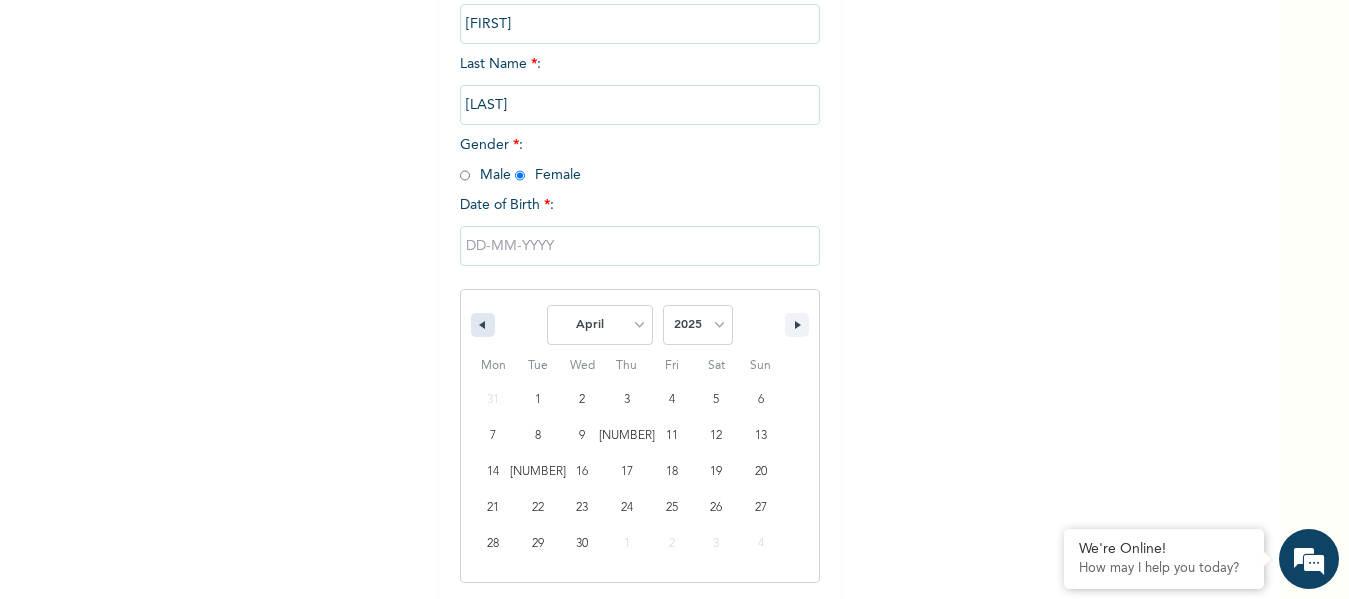 click at bounding box center (480, 325) 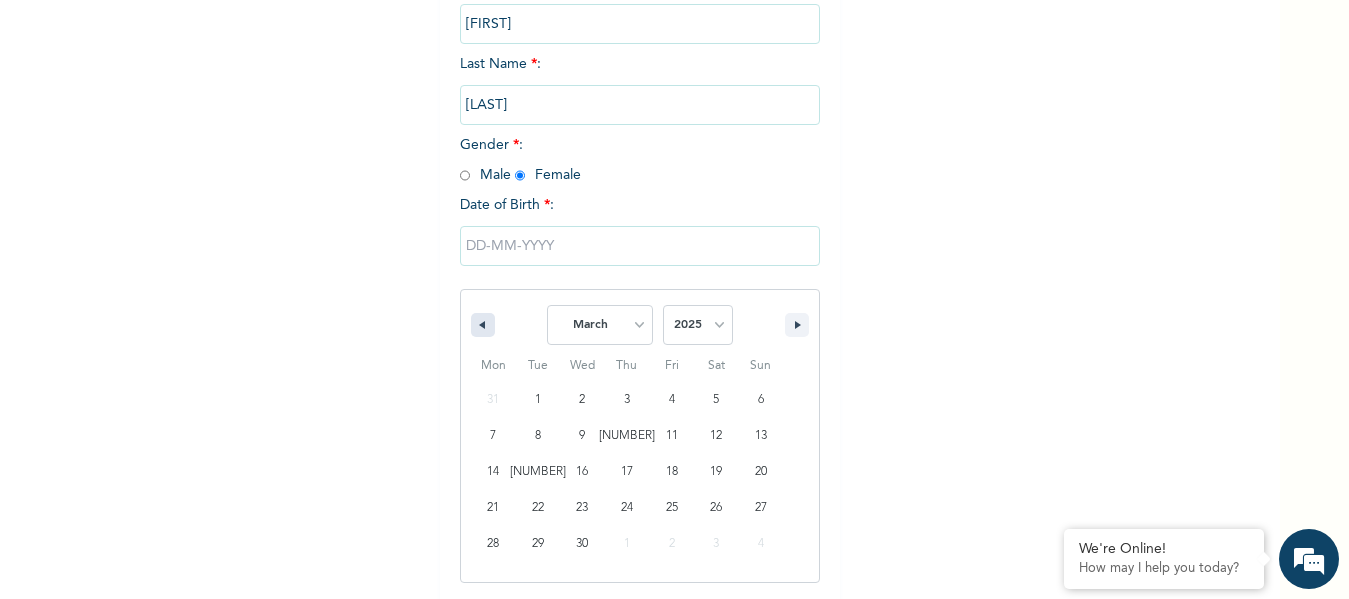 click at bounding box center [480, 325] 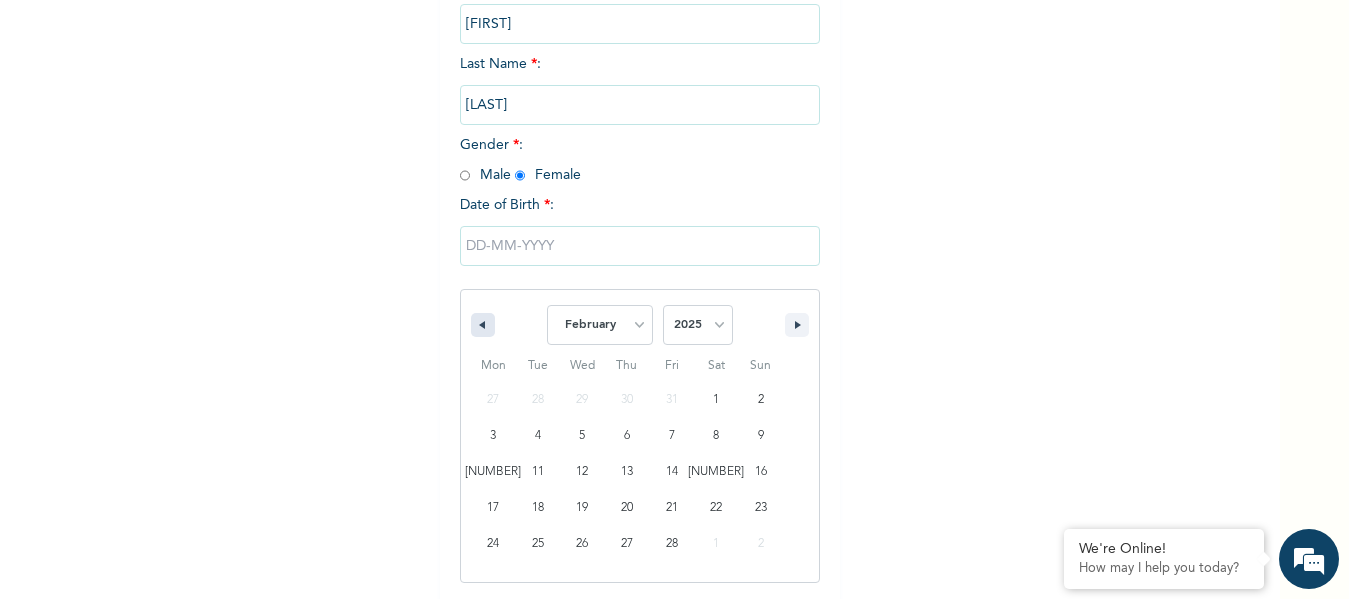 click at bounding box center [480, 325] 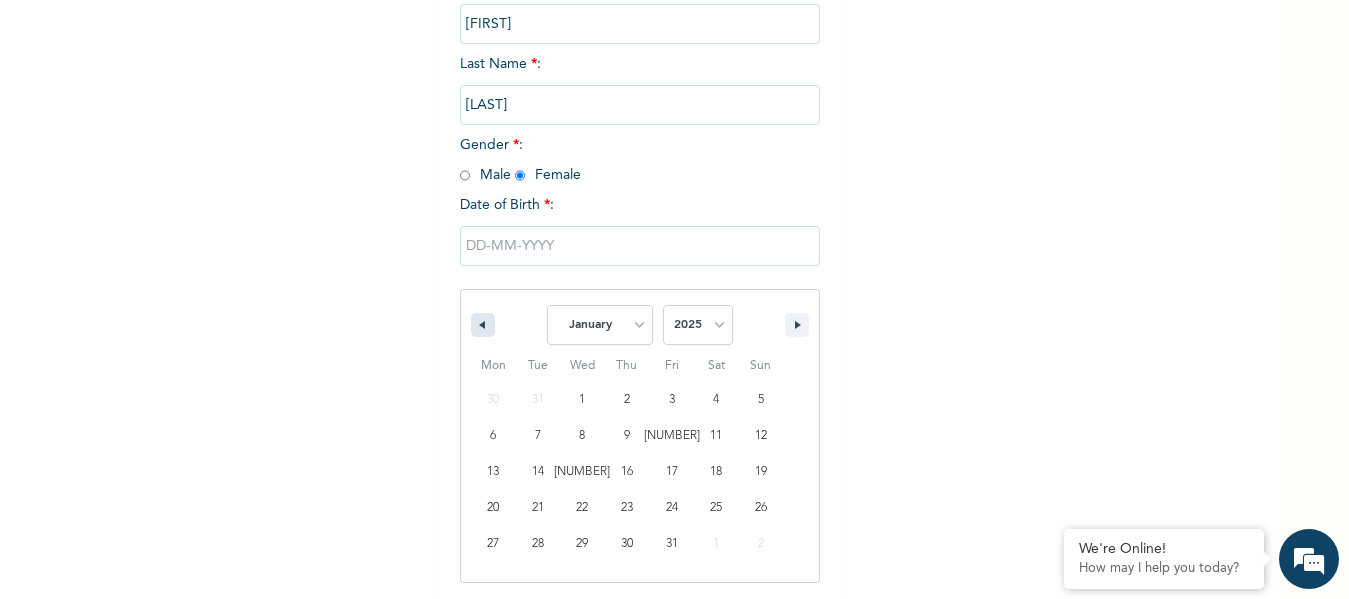 click at bounding box center (480, 325) 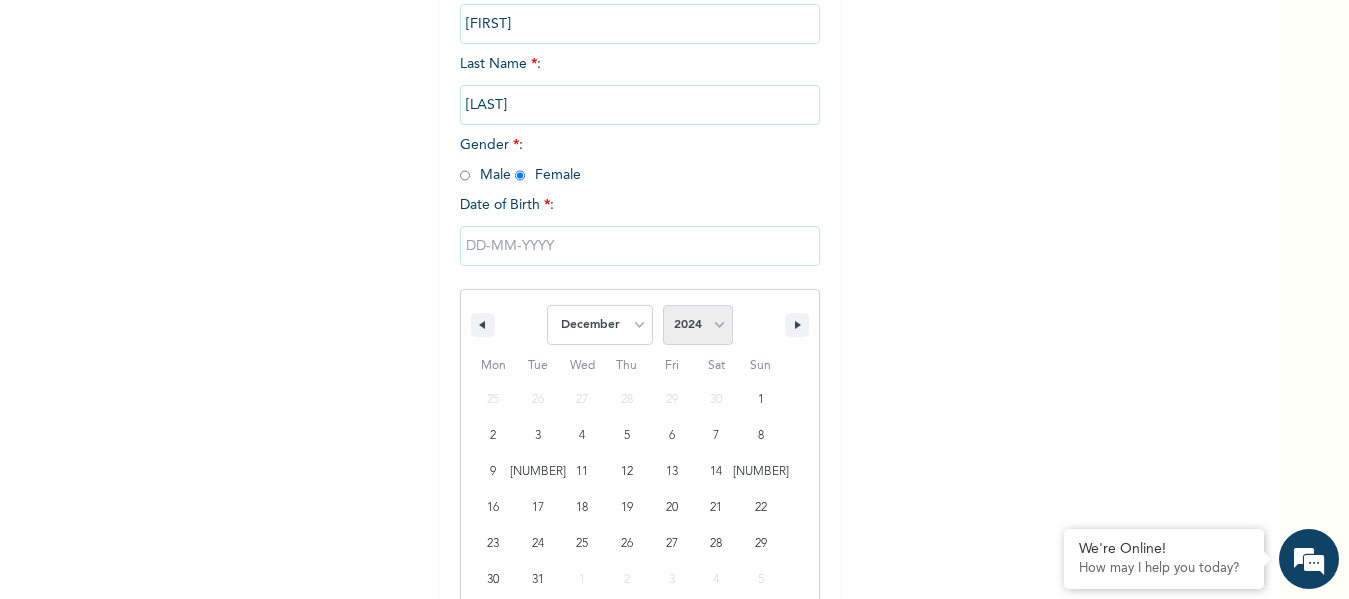 click on "2025 2024 2023 2022 2021 2020 2019 2018 2017 2016 2015 2014 2013 2012 2011 2010 2009 2008 2007 2006 2005 2004 2003 2002 2001 2000 1999 1998 1997 1996 1995 1994 1993 1992 1991 1990 1989 1988 1987 1986 1985 1984 1983 1982 1981 1980 1979 1978 1977 1976 1975 1974 1973 1972 1971 1970 1969 1968 1967 1966 1965 1964 1963 1962 1961 1960 1959 1958 1957 1956 1955 1954 1953 1952 1951 1950 1949 1948 1947 1946 1945 1944 1943 1942 1941 1940 1939 1938 1937 1936 1935 1934 1933 1932 1931 1930 1929 1928 1927 1926 1925 1924 1923 1922 1921 1920 1919 1918 1917 1916 1915 1914 1913 1912 1911 1910 1909 1908 1907 1906 1905" at bounding box center [698, 325] 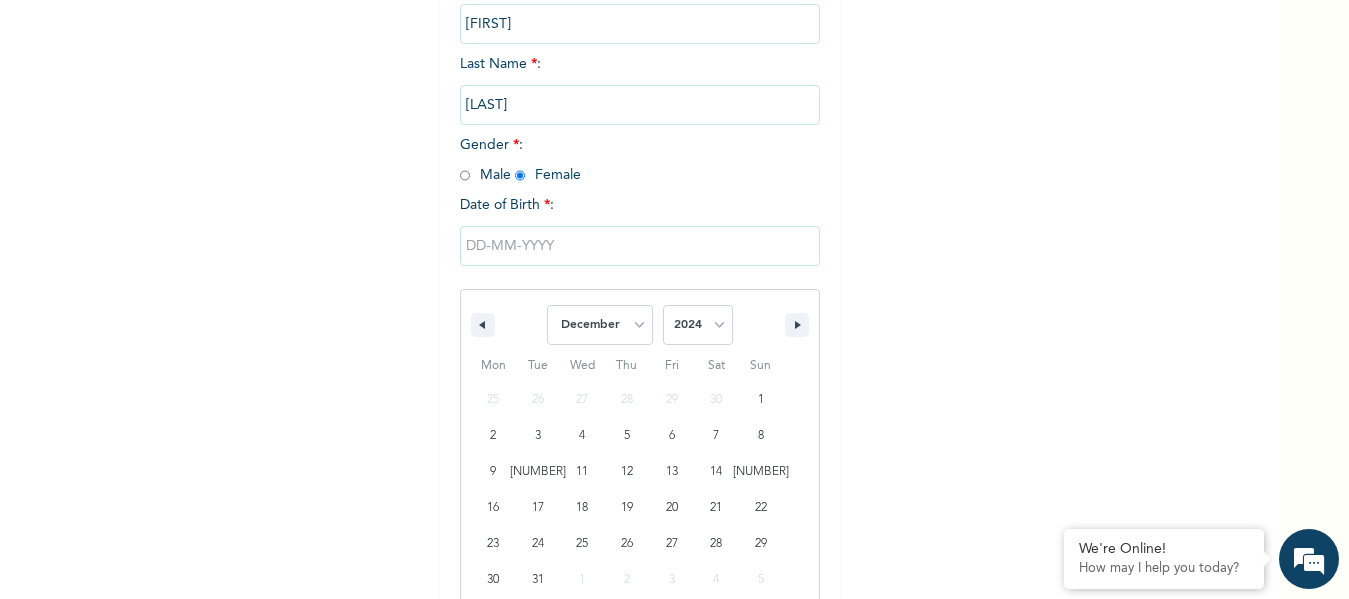 select on "1986" 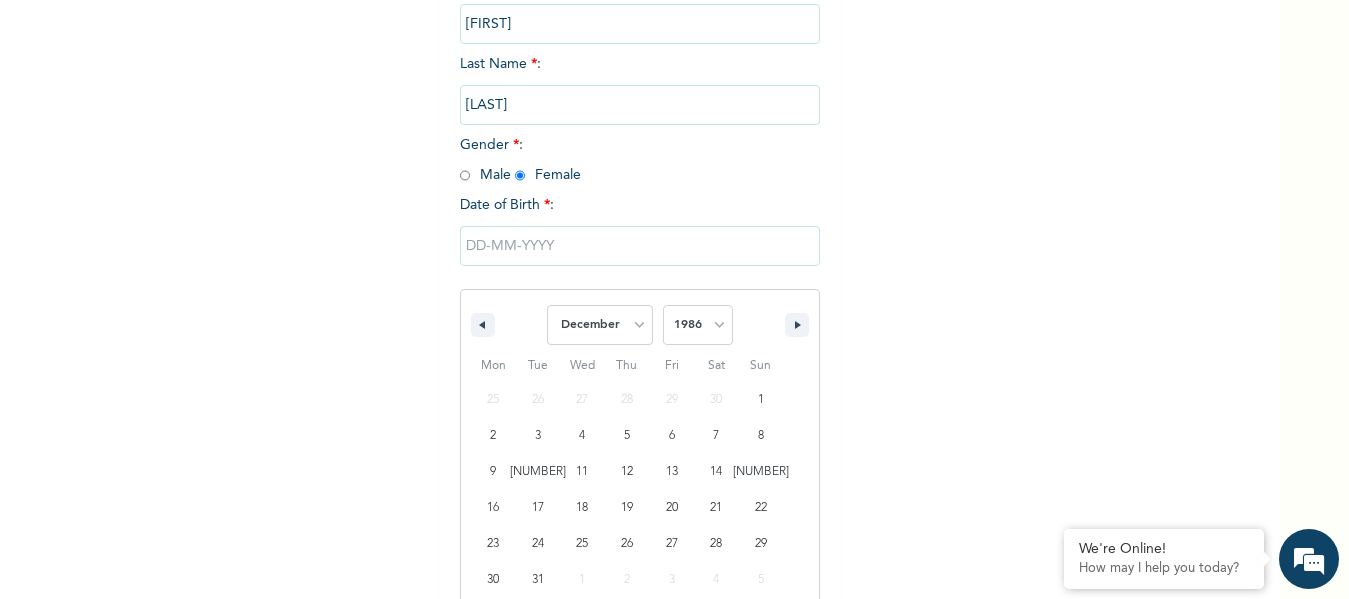 click on "2025 2024 2023 2022 2021 2020 2019 2018 2017 2016 2015 2014 2013 2012 2011 2010 2009 2008 2007 2006 2005 2004 2003 2002 2001 2000 1999 1998 1997 1996 1995 1994 1993 1992 1991 1990 1989 1988 1987 1986 1985 1984 1983 1982 1981 1980 1979 1978 1977 1976 1975 1974 1973 1972 1971 1970 1969 1968 1967 1966 1965 1964 1963 1962 1961 1960 1959 1958 1957 1956 1955 1954 1953 1952 1951 1950 1949 1948 1947 1946 1945 1944 1943 1942 1941 1940 1939 1938 1937 1936 1935 1934 1933 1932 1931 1930 1929 1928 1927 1926 1925 1924 1923 1922 1921 1920 1919 1918 1917 1916 1915 1914 1913 1912 1911 1910 1909 1908 1907 1906 1905" at bounding box center (698, 325) 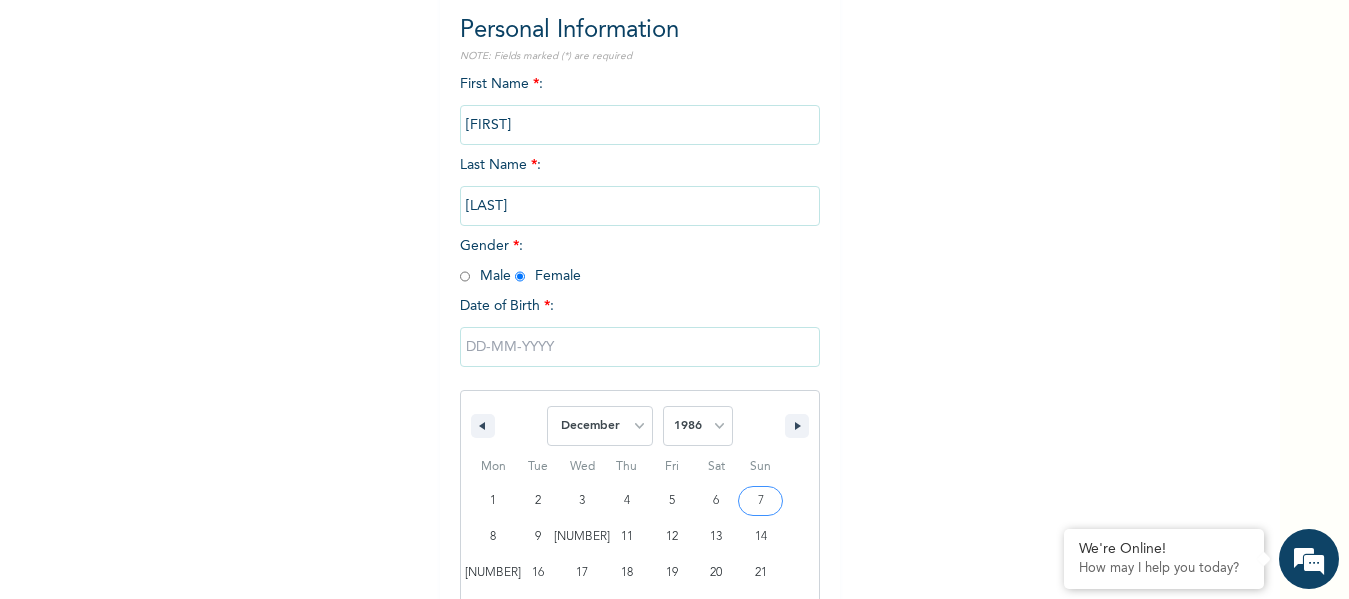 scroll, scrollTop: 210, scrollLeft: 0, axis: vertical 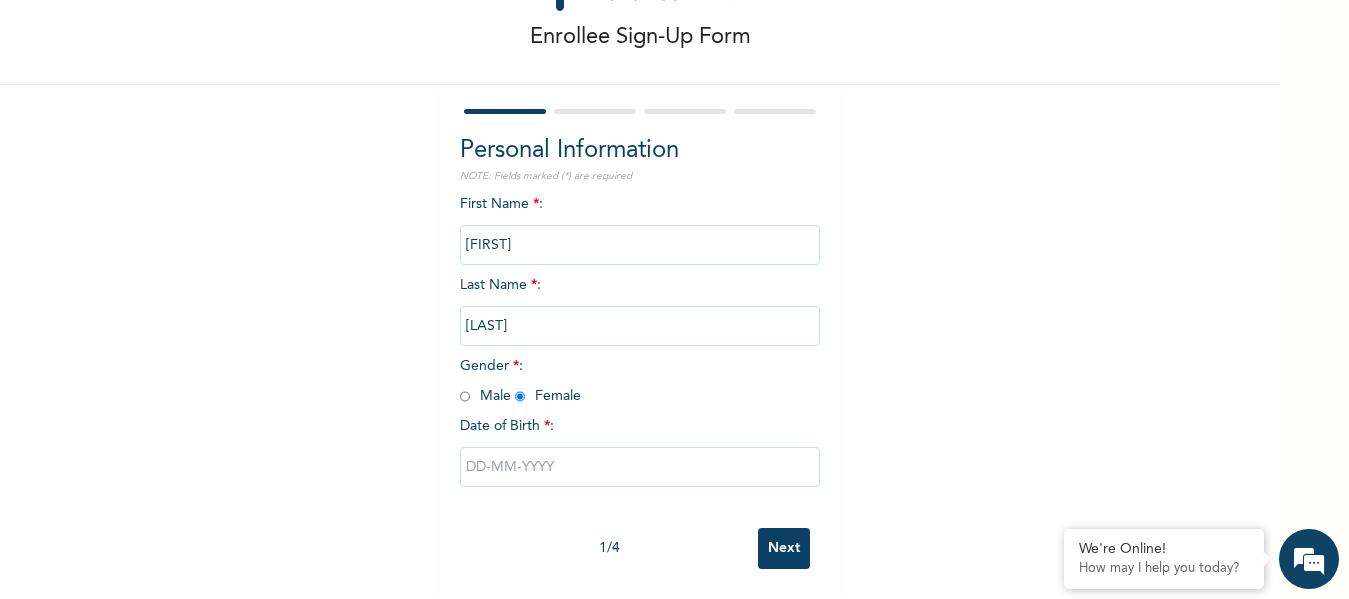 click on "Enrollee Sign-Up Form Personal Information NOTE: Fields marked (*) are required First Name * : [FIRST] Last Name * : [LAST] Gender * : Male Female Date of Birth * : [NUMBER] / [NUMBER] Next" at bounding box center [640, 255] 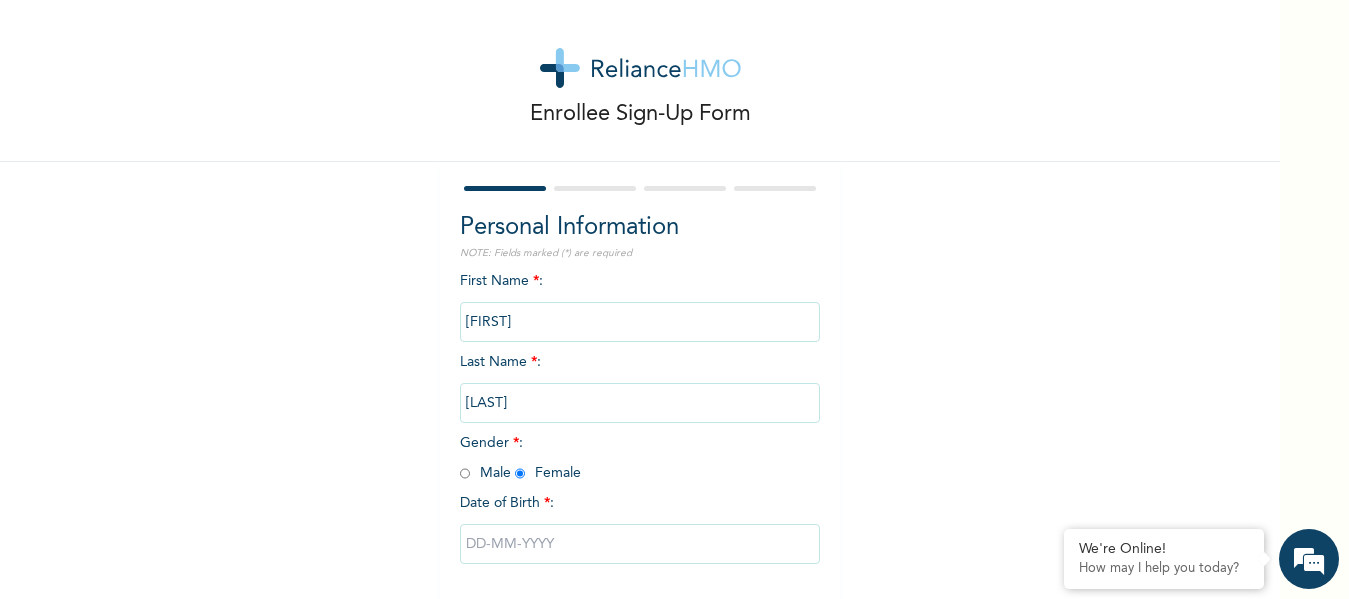 scroll, scrollTop: 4, scrollLeft: 0, axis: vertical 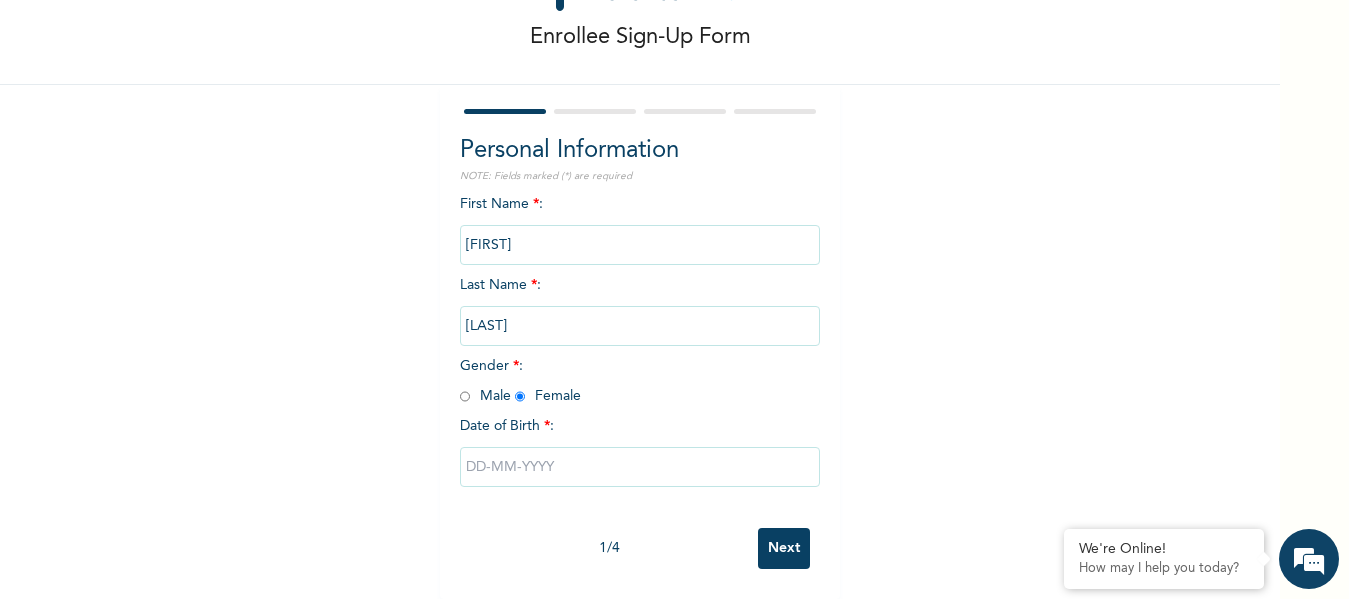 click at bounding box center [640, 467] 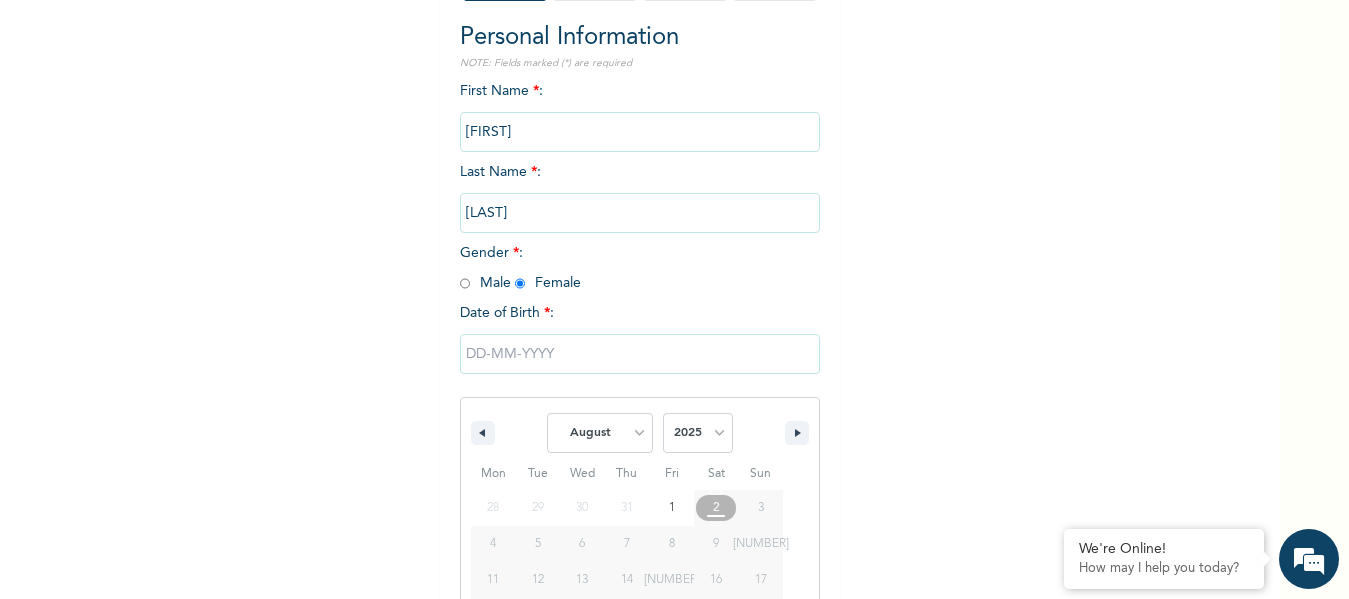 scroll, scrollTop: 310, scrollLeft: 0, axis: vertical 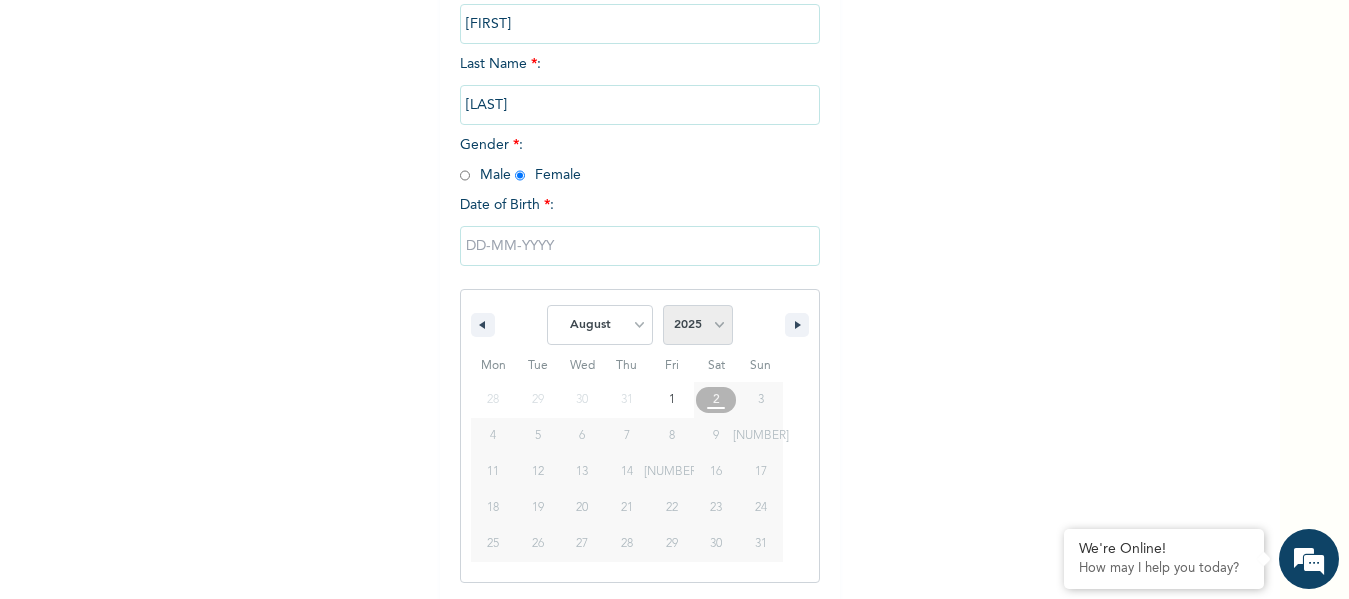 click on "2025 2024 2023 2022 2021 2020 2019 2018 2017 2016 2015 2014 2013 2012 2011 2010 2009 2008 2007 2006 2005 2004 2003 2002 2001 2000 1999 1998 1997 1996 1995 1994 1993 1992 1991 1990 1989 1988 1987 1986 1985 1984 1983 1982 1981 1980 1979 1978 1977 1976 1975 1974 1973 1972 1971 1970 1969 1968 1967 1966 1965 1964 1963 1962 1961 1960 1959 1958 1957 1956 1955 1954 1953 1952 1951 1950 1949 1948 1947 1946 1945 1944 1943 1942 1941 1940 1939 1938 1937 1936 1935 1934 1933 1932 1931 1930 1929 1928 1927 1926 1925 1924 1923 1922 1921 1920 1919 1918 1917 1916 1915 1914 1913 1912 1911 1910 1909 1908 1907 1906 1905" at bounding box center (698, 325) 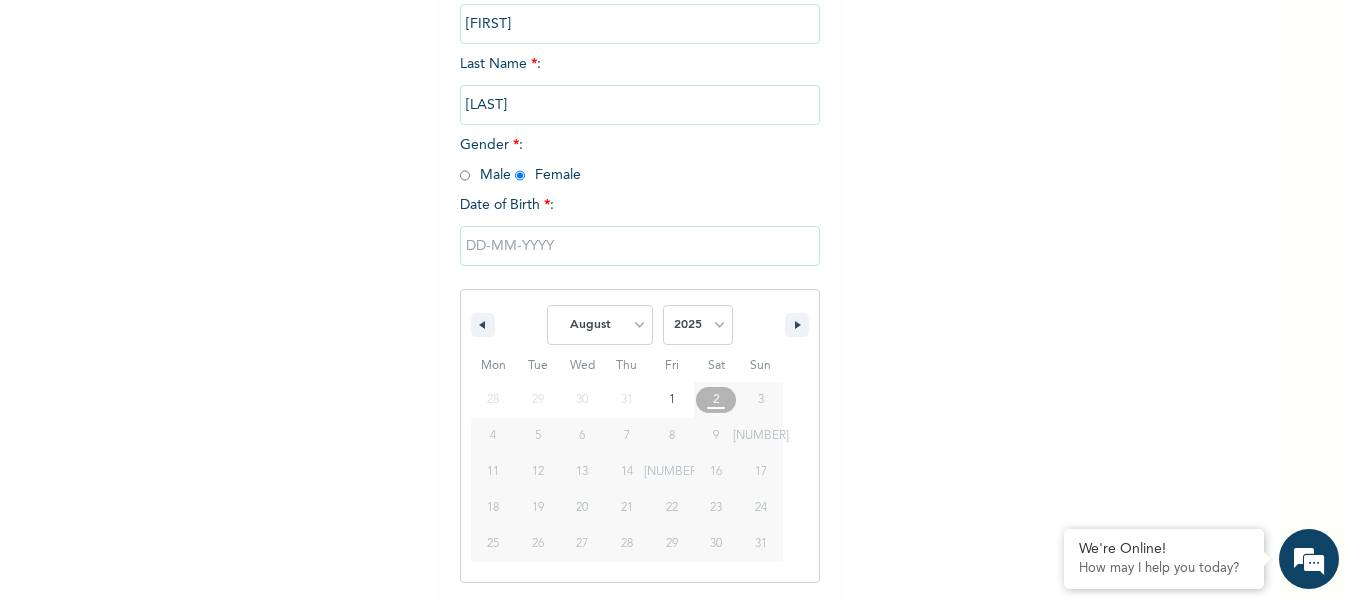 scroll, scrollTop: 210, scrollLeft: 0, axis: vertical 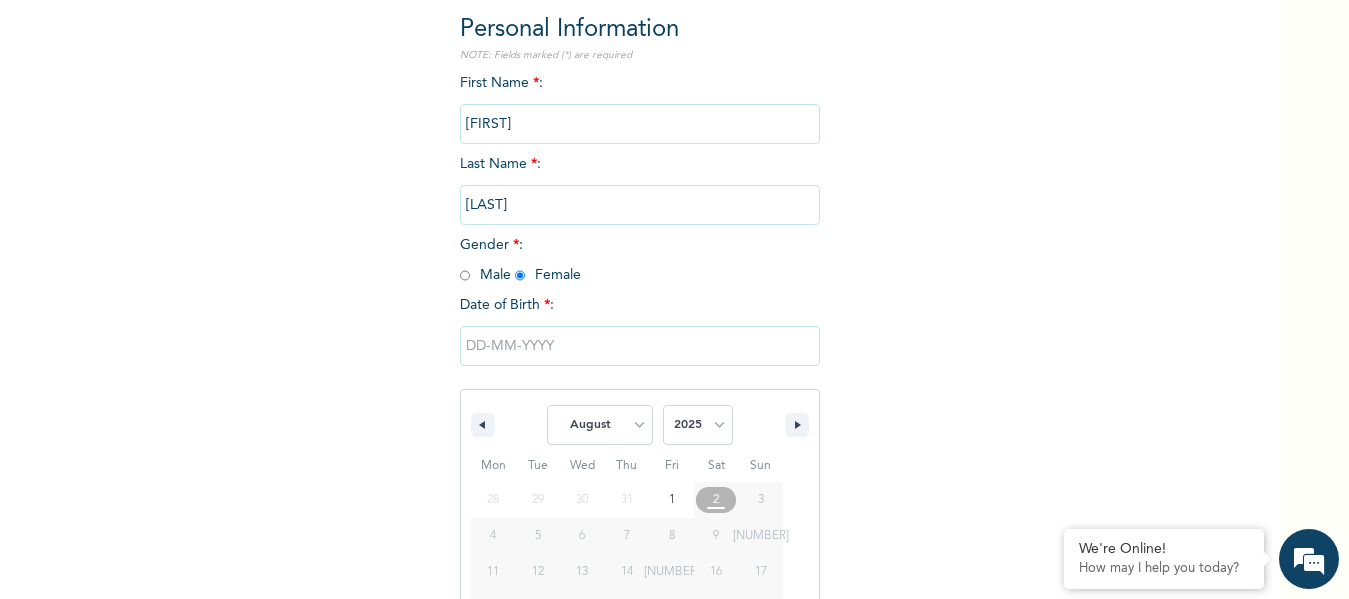 drag, startPoint x: 800, startPoint y: 491, endPoint x: 788, endPoint y: 519, distance: 30.463093 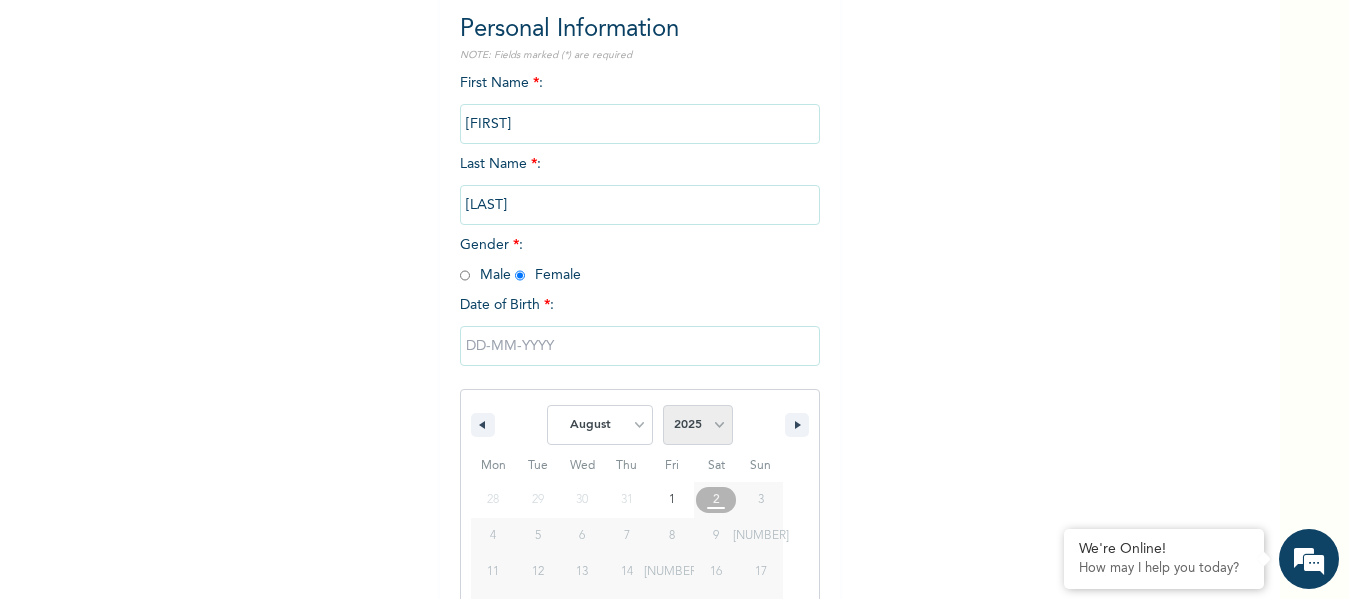 click on "2025 2024 2023 2022 2021 2020 2019 2018 2017 2016 2015 2014 2013 2012 2011 2010 2009 2008 2007 2006 2005 2004 2003 2002 2001 2000 1999 1998 1997 1996 1995 1994 1993 1992 1991 1990 1989 1988 1987 1986 1985 1984 1983 1982 1981 1980 1979 1978 1977 1976 1975 1974 1973 1972 1971 1970 1969 1968 1967 1966 1965 1964 1963 1962 1961 1960 1959 1958 1957 1956 1955 1954 1953 1952 1951 1950 1949 1948 1947 1946 1945 1944 1943 1942 1941 1940 1939 1938 1937 1936 1935 1934 1933 1932 1931 1930 1929 1928 1927 1926 1925 1924 1923 1922 1921 1920 1919 1918 1917 1916 1915 1914 1913 1912 1911 1910 1909 1908 1907 1906 1905" at bounding box center [698, 425] 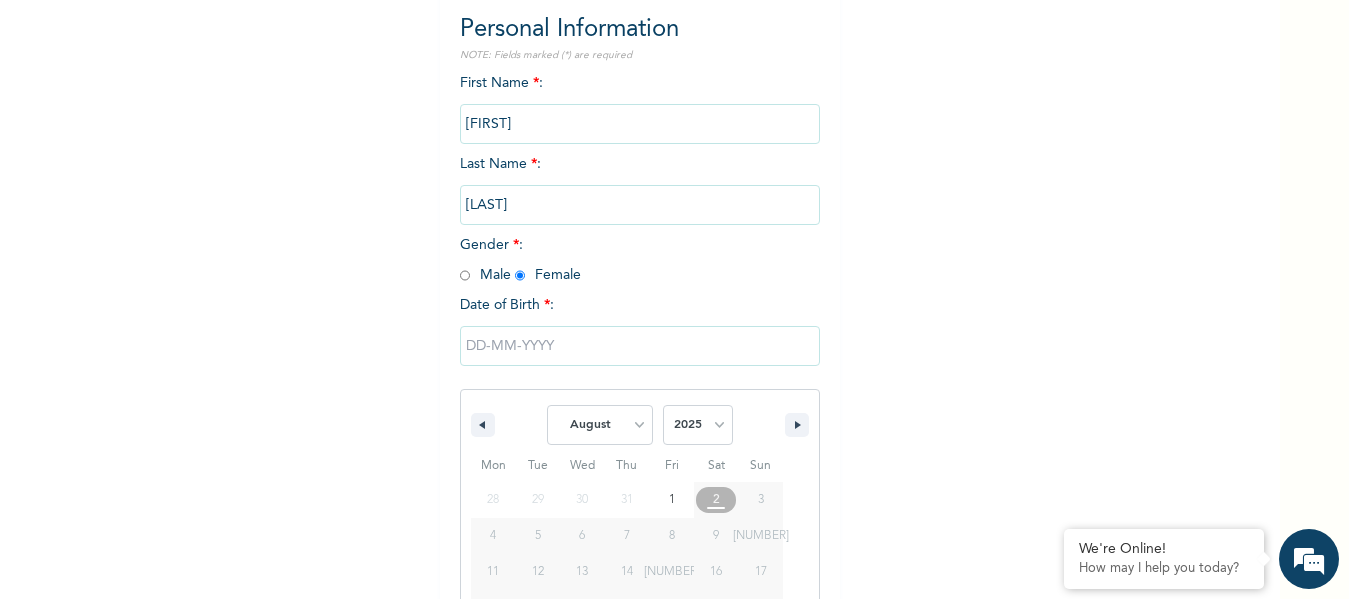 select on "1986" 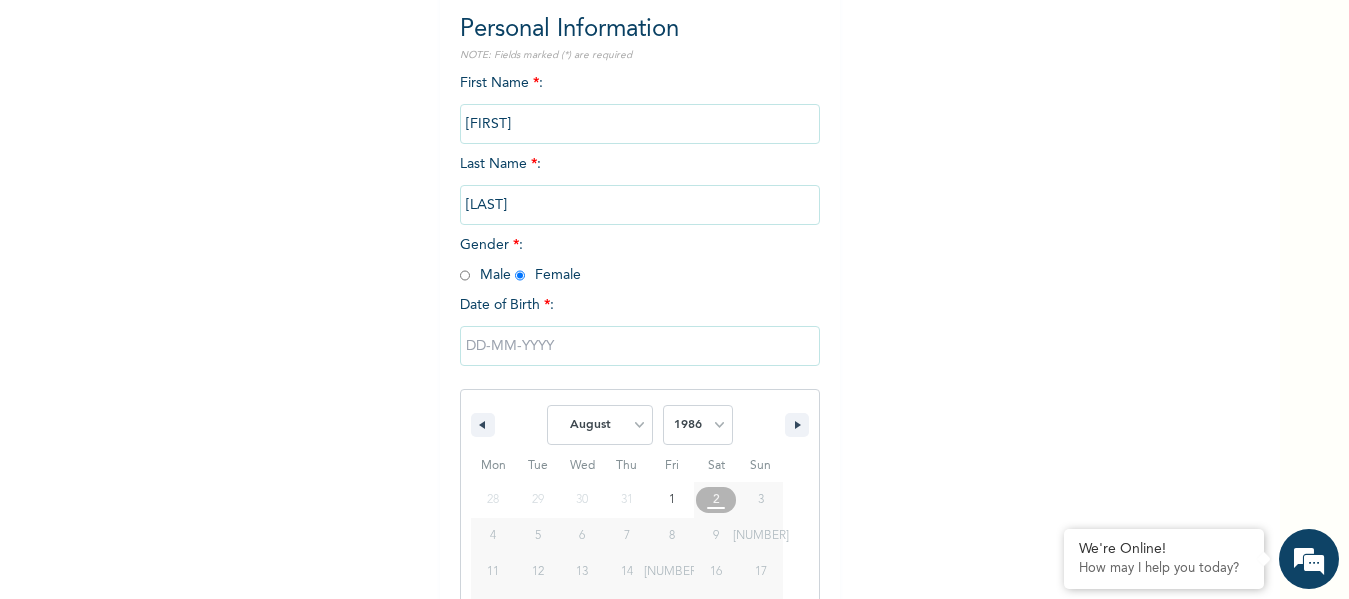 click on "2025 2024 2023 2022 2021 2020 2019 2018 2017 2016 2015 2014 2013 2012 2011 2010 2009 2008 2007 2006 2005 2004 2003 2002 2001 2000 1999 1998 1997 1996 1995 1994 1993 1992 1991 1990 1989 1988 1987 1986 1985 1984 1983 1982 1981 1980 1979 1978 1977 1976 1975 1974 1973 1972 1971 1970 1969 1968 1967 1966 1965 1964 1963 1962 1961 1960 1959 1958 1957 1956 1955 1954 1953 1952 1951 1950 1949 1948 1947 1946 1945 1944 1943 1942 1941 1940 1939 1938 1937 1936 1935 1934 1933 1932 1931 1930 1929 1928 1927 1926 1925 1924 1923 1922 1921 1920 1919 1918 1917 1916 1915 1914 1913 1912 1911 1910 1909 1908 1907 1906 1905" at bounding box center (698, 425) 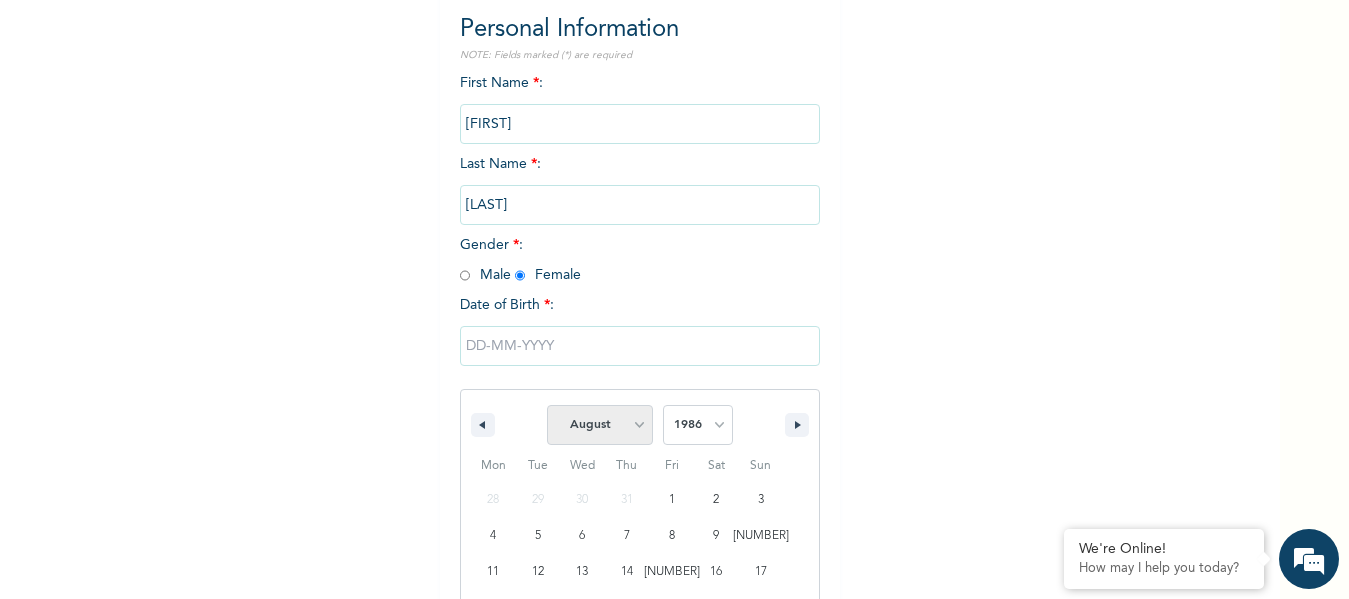 click on "January February March April May June July August September October November December" at bounding box center (600, 425) 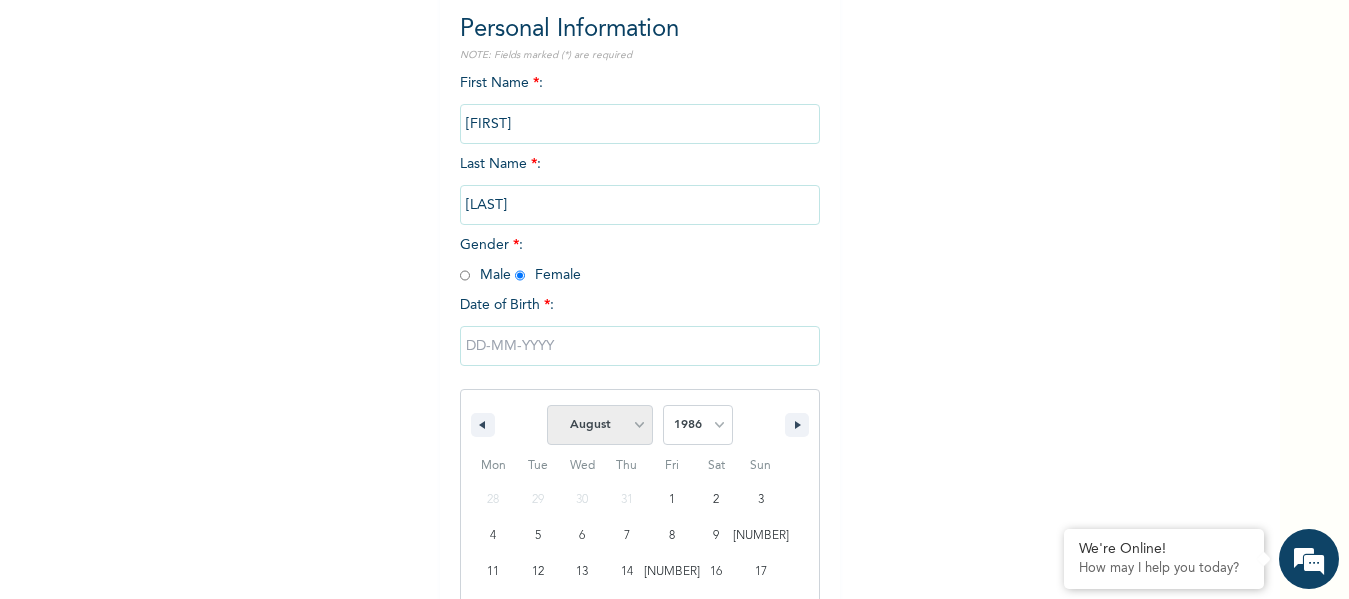 select on "8" 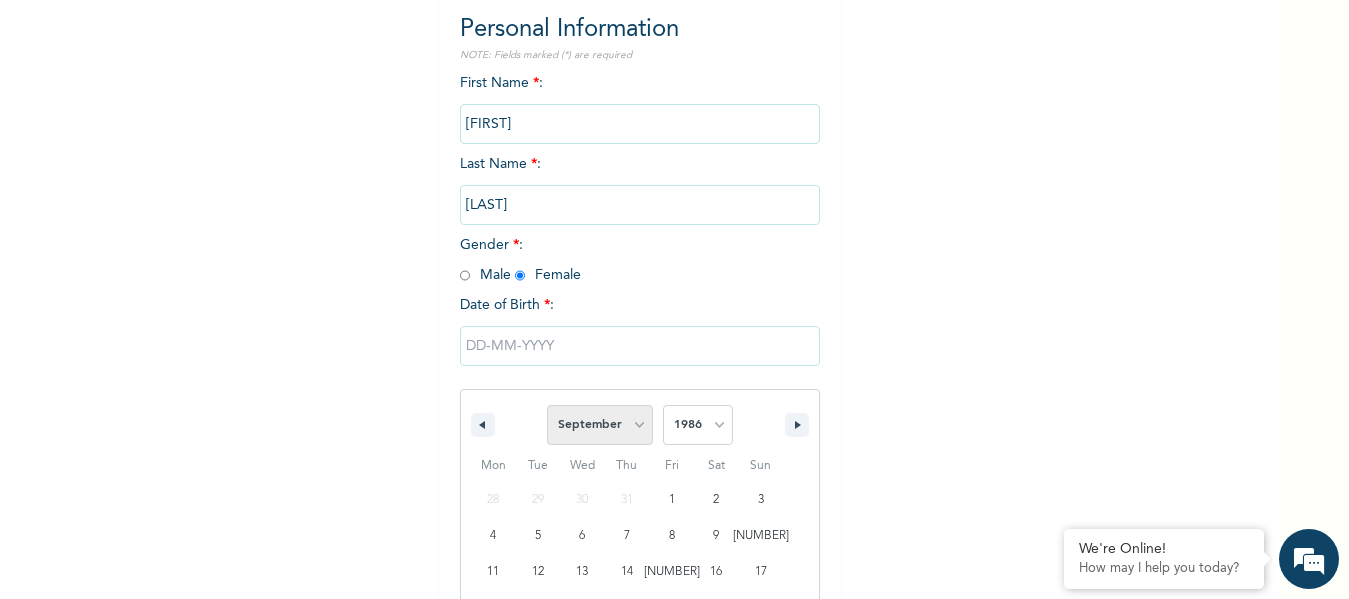 click on "January February March April May June July August September October November December" at bounding box center (600, 425) 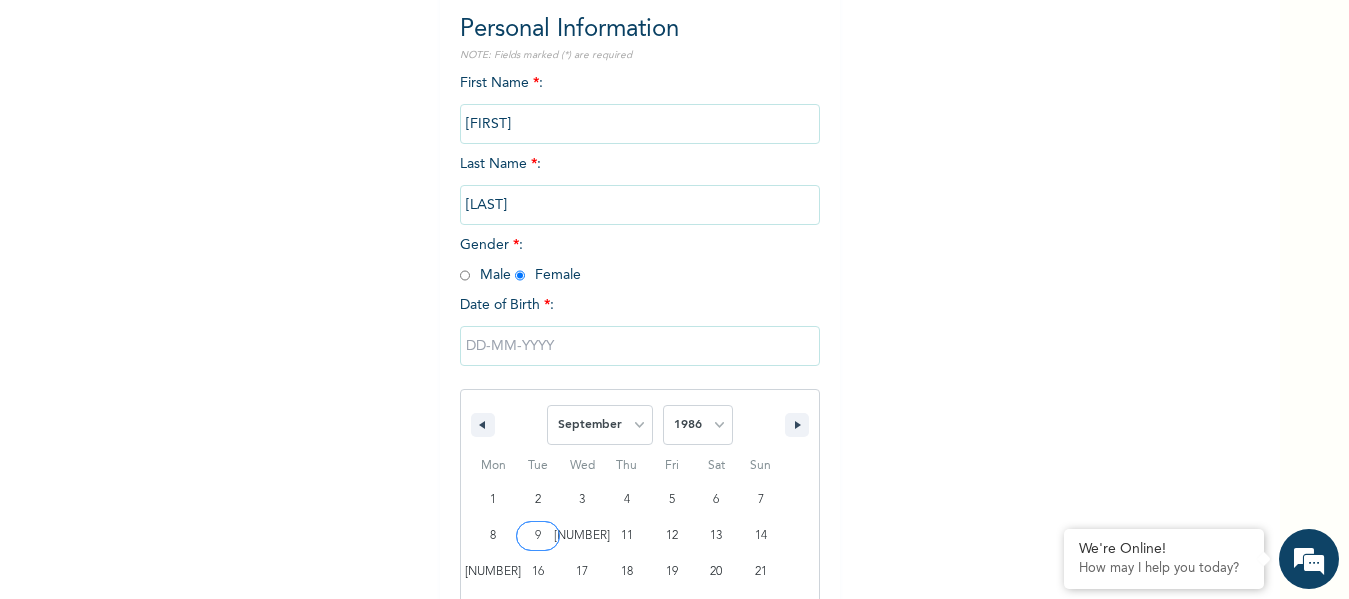 type on "[MONTH]/[MONTH]/[YEAR]" 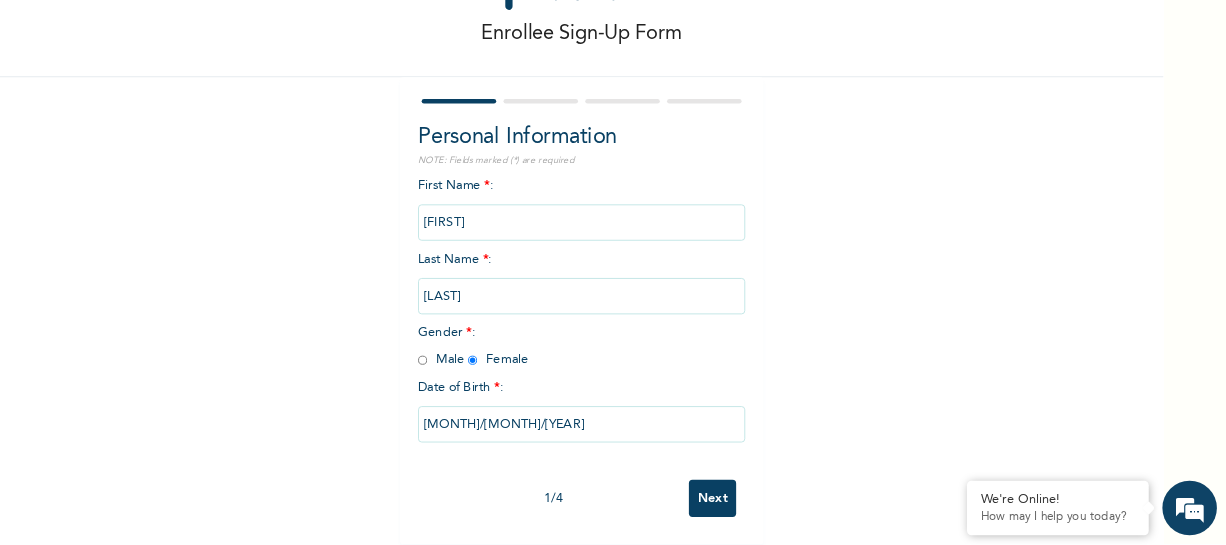 scroll, scrollTop: 104, scrollLeft: 0, axis: vertical 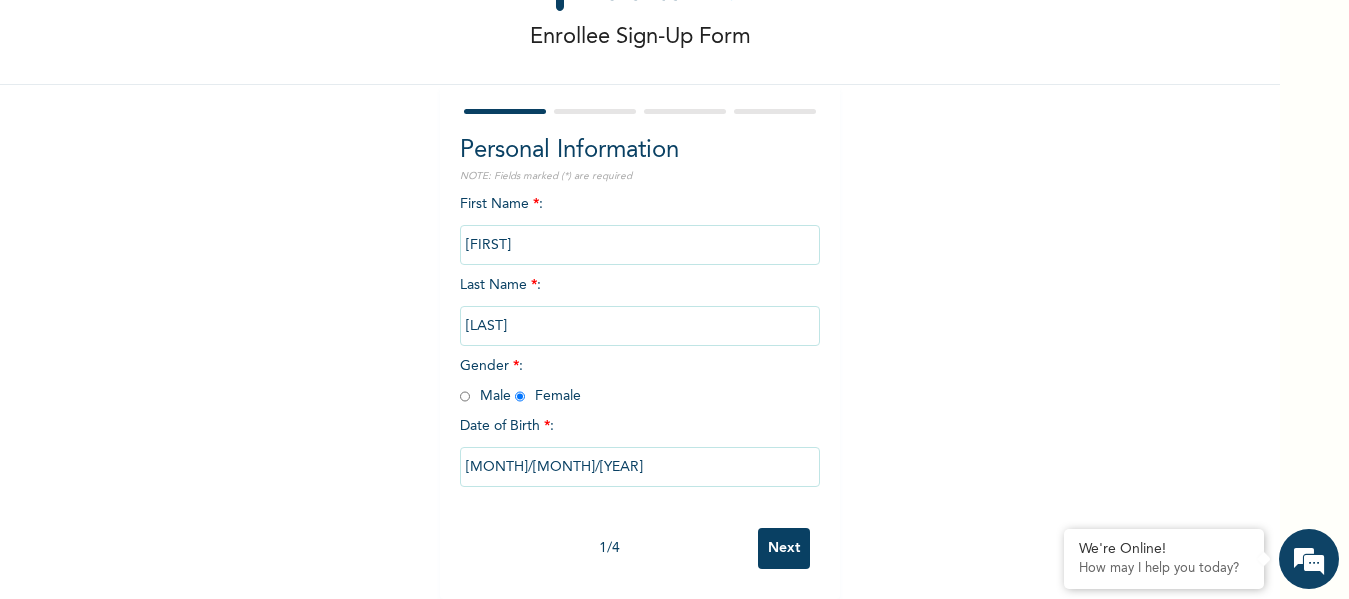 click on "Next" at bounding box center (784, 548) 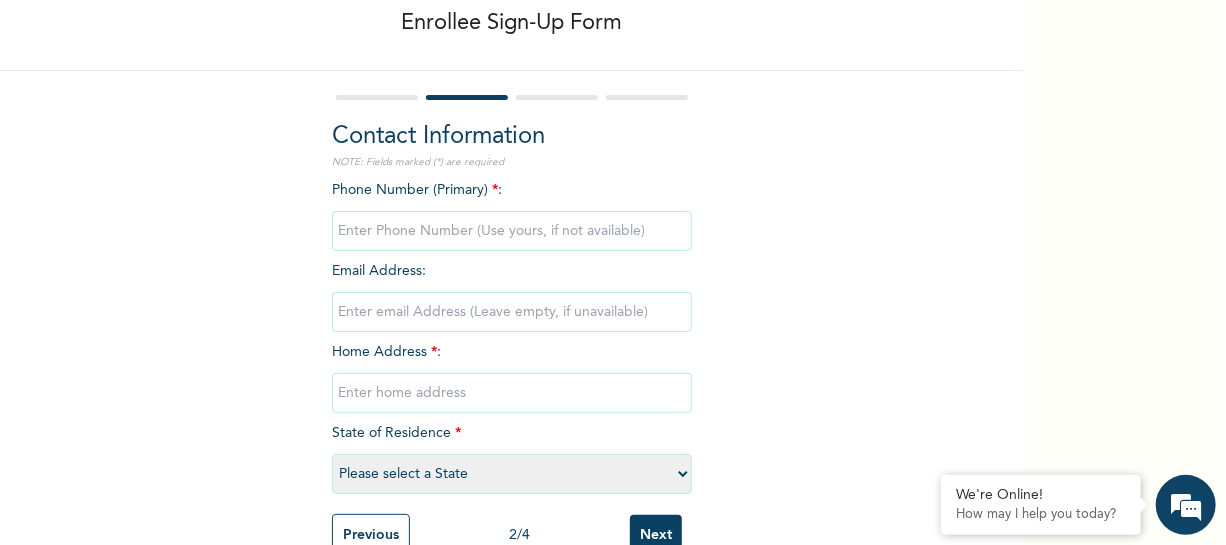 scroll, scrollTop: 103, scrollLeft: 0, axis: vertical 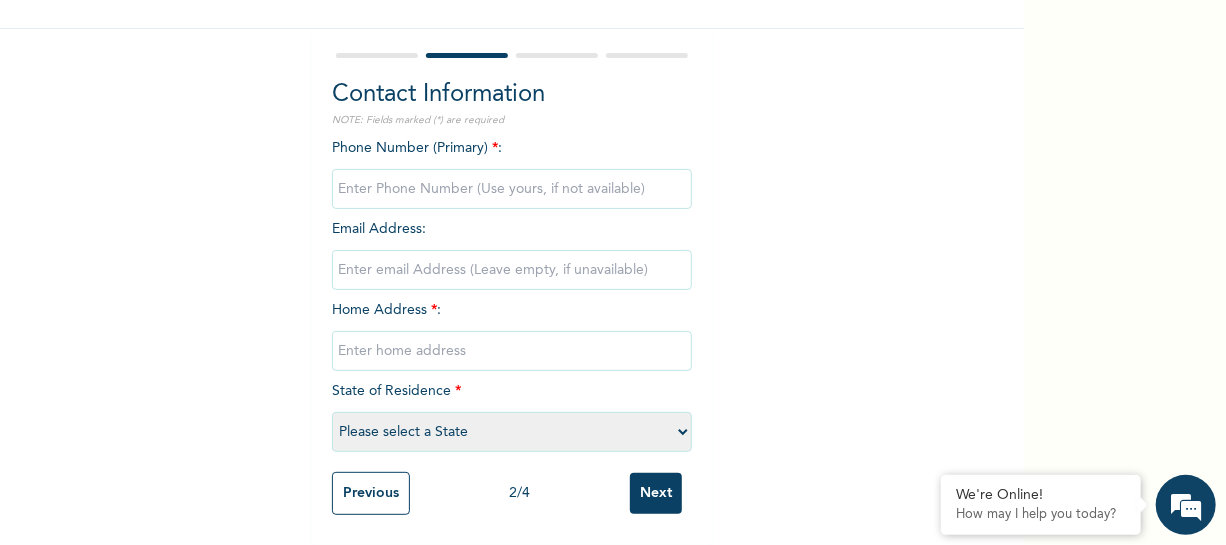 click on "Phone Number (Primary) * : Email Address : Home Address * : [STATE] of Residence * Please select a State Abia Abuja (FCT) Adamawa Akwa Ibom Anambra Bauchi Bayelsa Benue Borno Cross River Delta Ebonyi Edo Ekiti Enugu Gombe Imo Jigawa Kaduna Kano Katsina Kebbi Kogi Kwara Lagos Nasarawa Niger Ogun Ondo Osun Oyo Plateau Rivers Sokoto Taraba Yobe Zamfara" at bounding box center [512, 300] 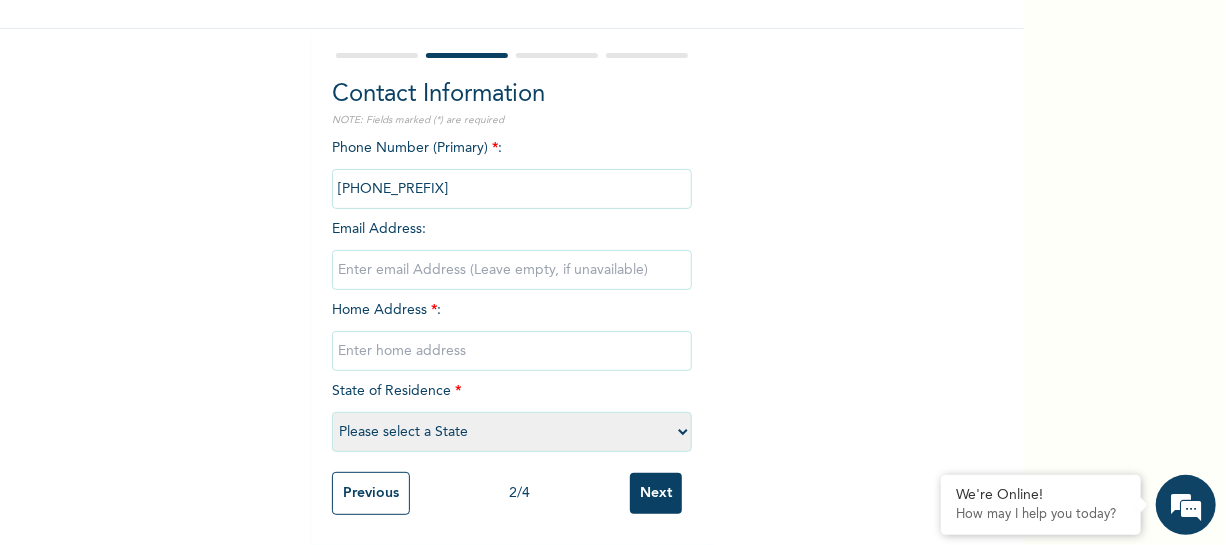 click at bounding box center (512, 189) 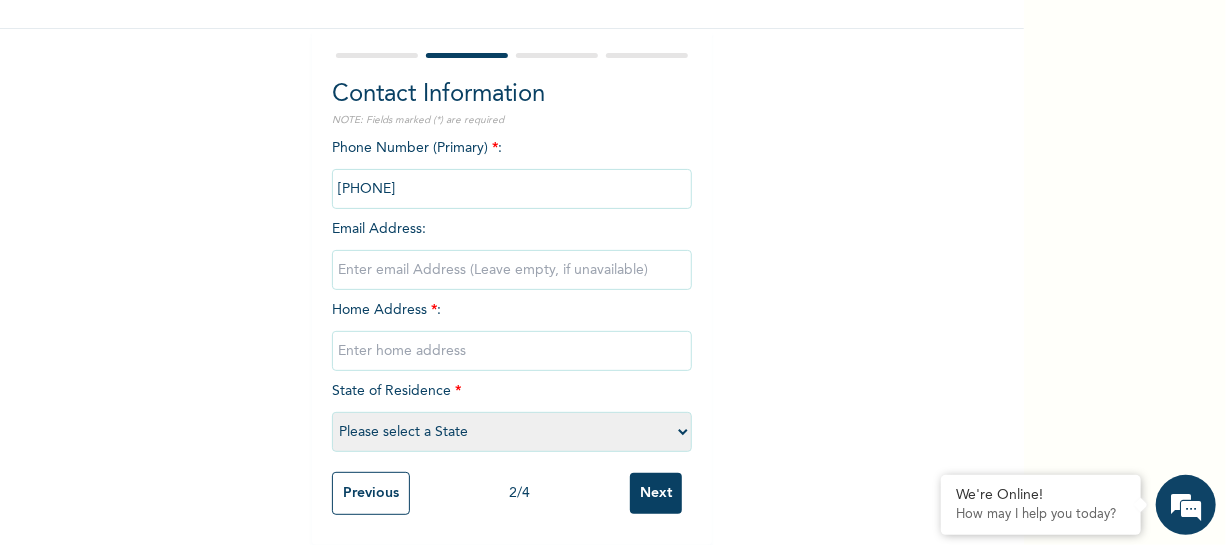 click at bounding box center (512, 189) 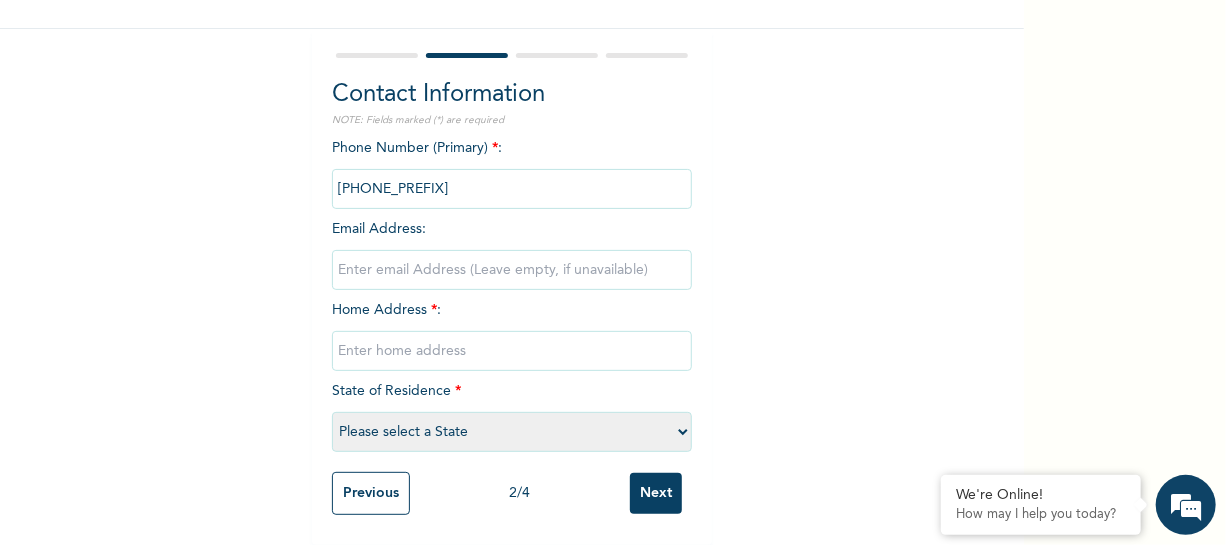 type on "[PHONE_PREFIX]" 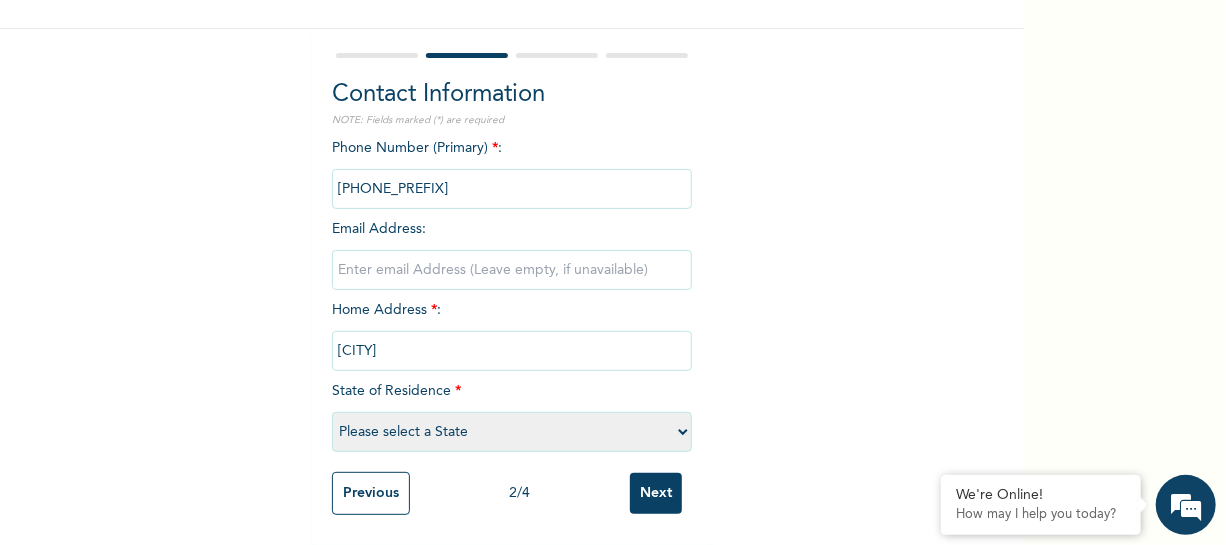 type on "[EMAIL]" 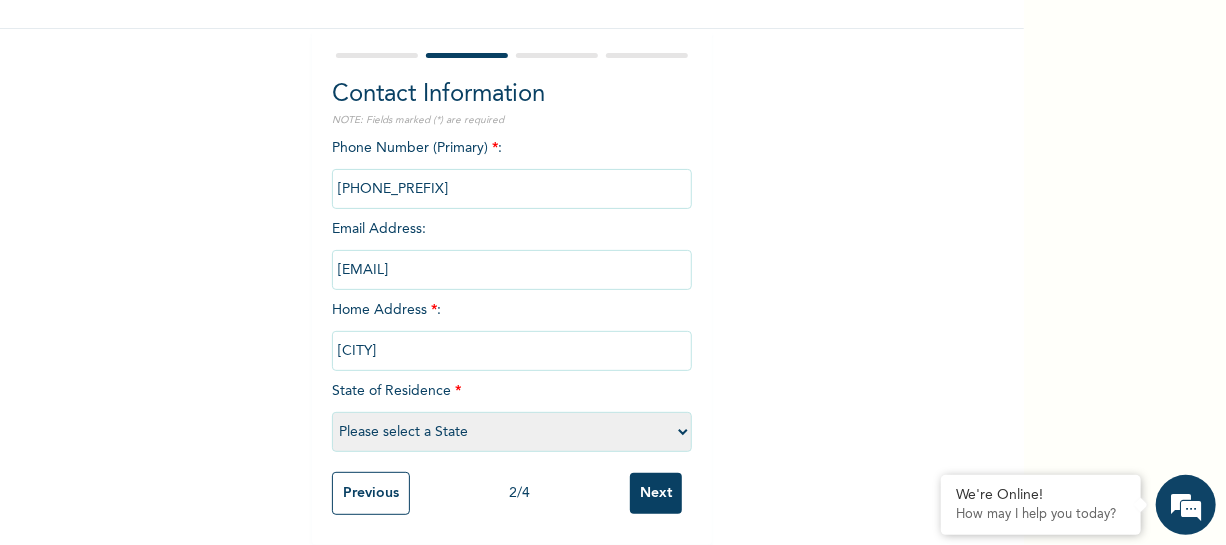 select on "[NUMBER]" 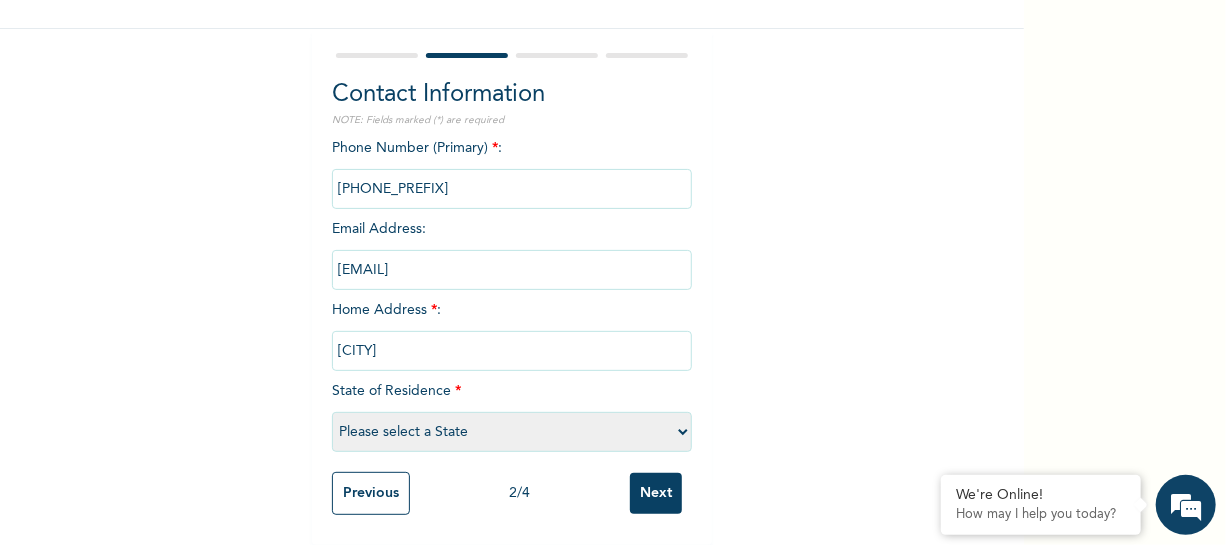 click on "Enrollee Sign-Up Form Contact Information NOTE: Fields marked (*) are required Phone Number (Primary) * : Email Address : [EMAIL] Home Address * : [CITY] State of Residence * Please select a State Abia Abuja (FCT) Adamawa Akwa Ibom Anambra Bauchi Bayelsa Benue Borno Cross River Delta Ebonyi Edo Ekiti Enugu Gombe Imo Jigawa Kaduna Kano Katsina Kebbi Kogi Kwara Lagos Nasarawa Niger Ogun Ondo Osun Oyo Plateau Rivers Sokoto Taraba Yobe Zamfara Previous 2 / 4 Next" at bounding box center [512, 200] 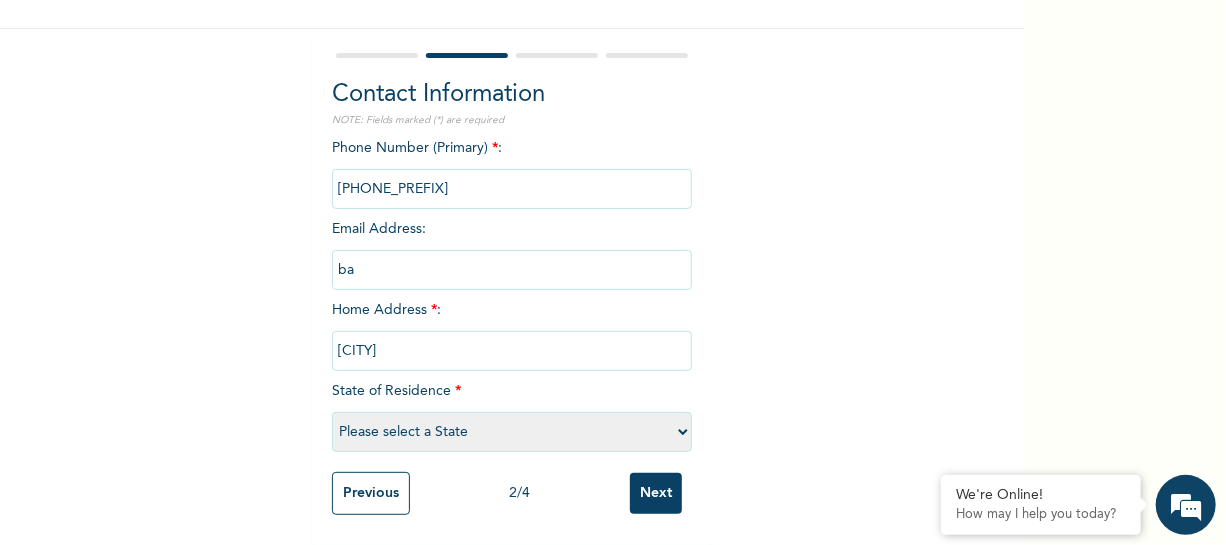 type on "b" 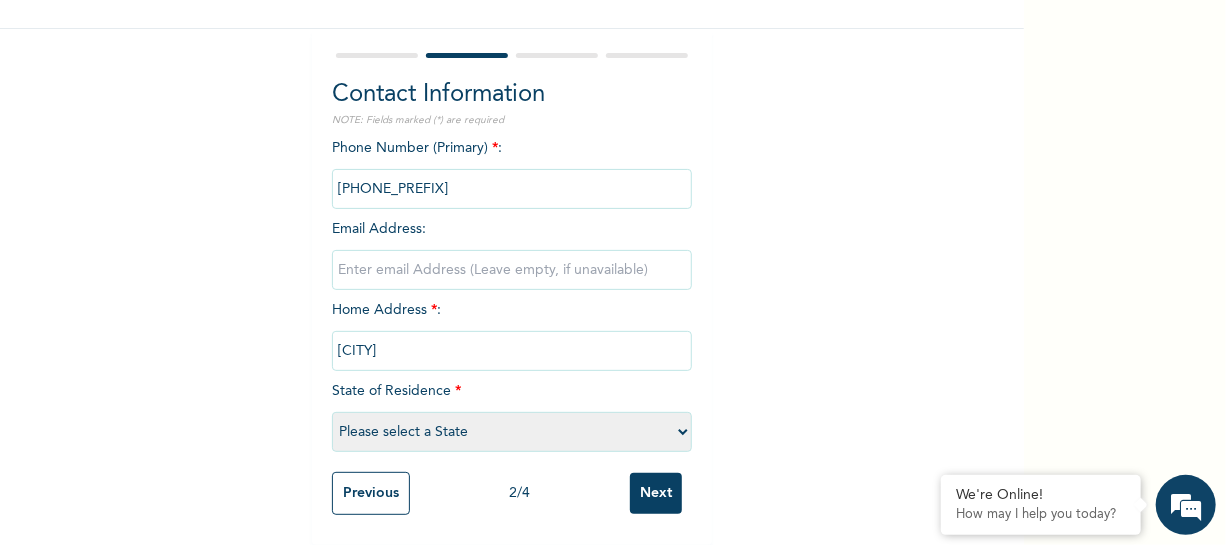 type 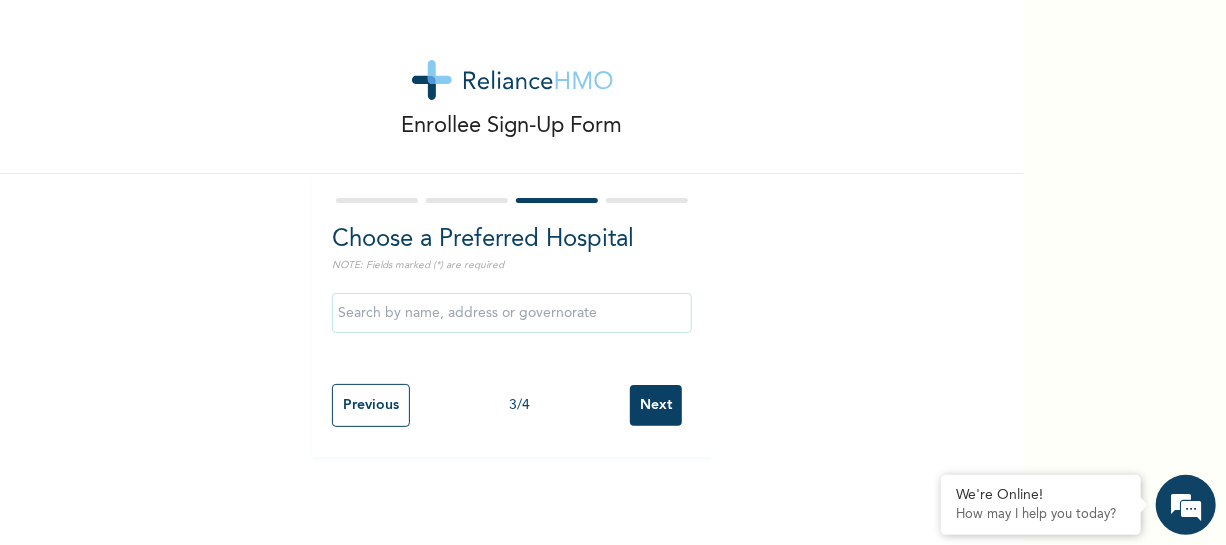scroll, scrollTop: 0, scrollLeft: 0, axis: both 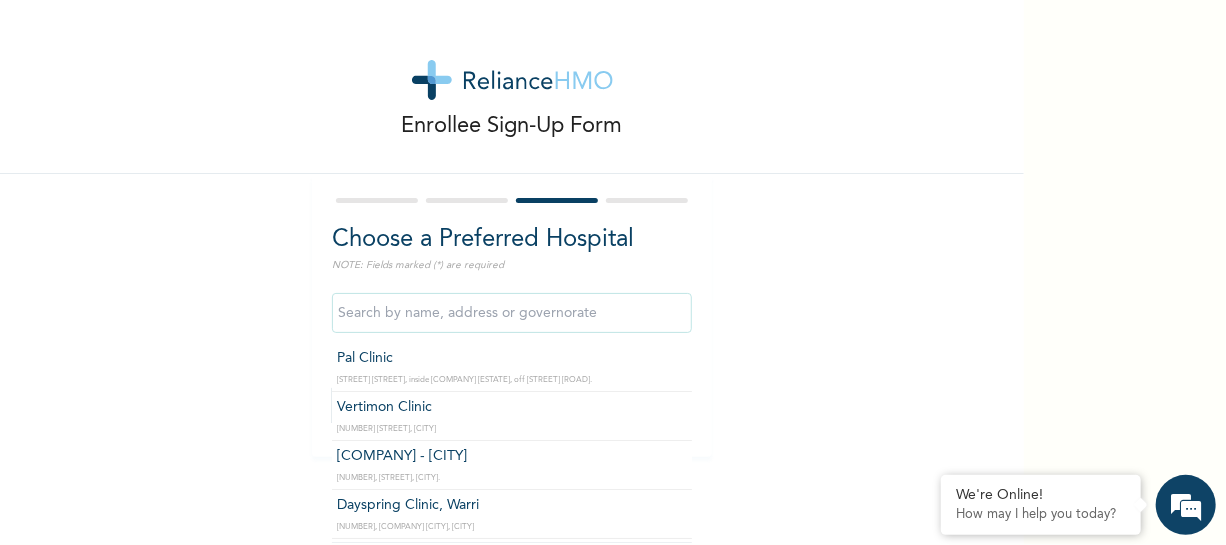 click at bounding box center [512, 313] 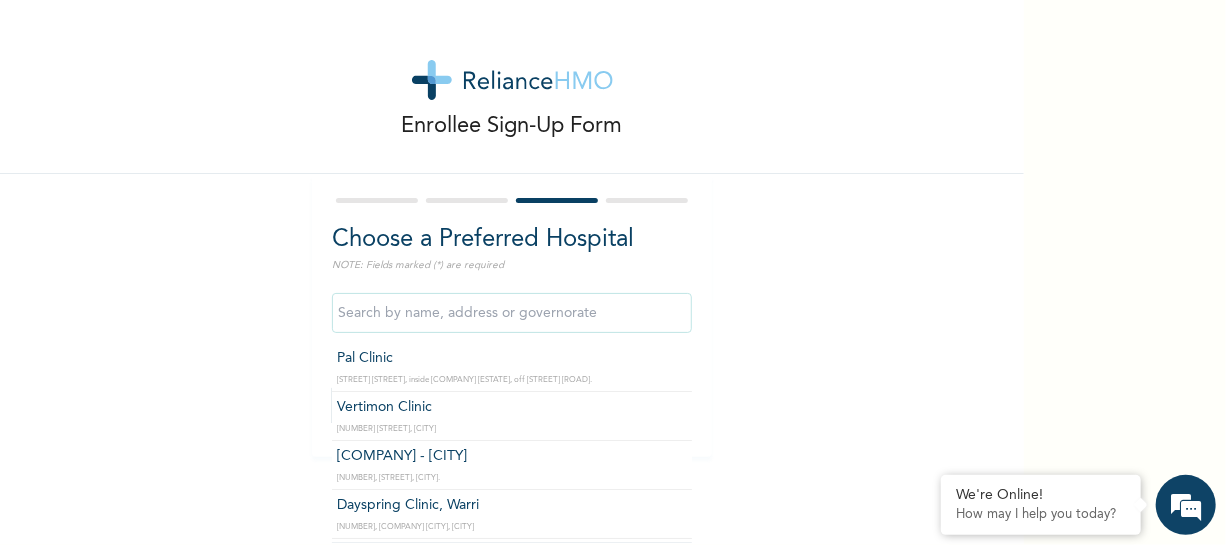 type on "c" 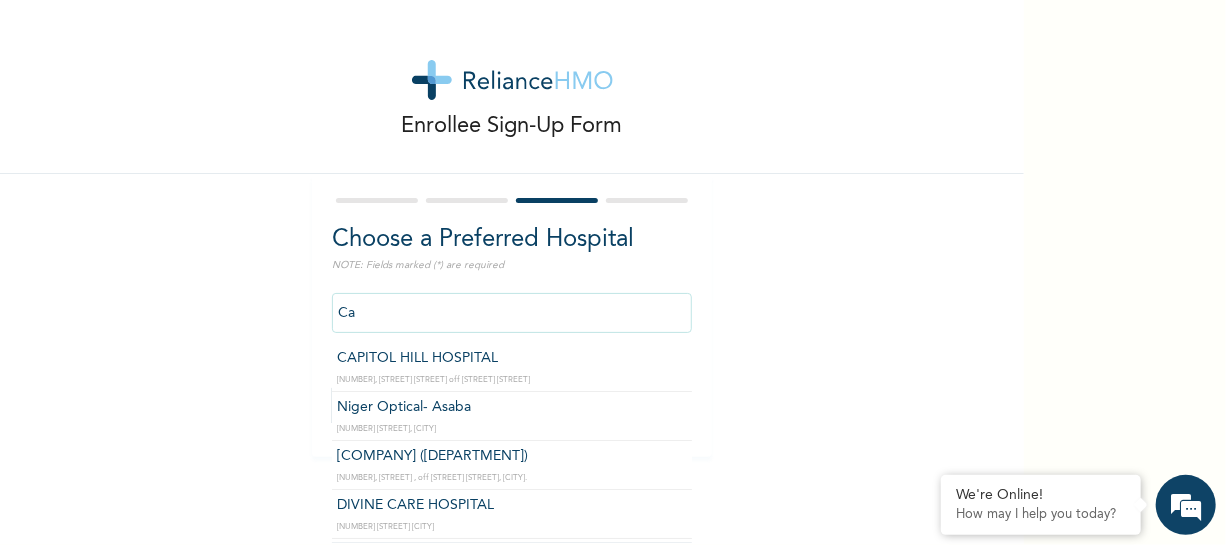 type on "C" 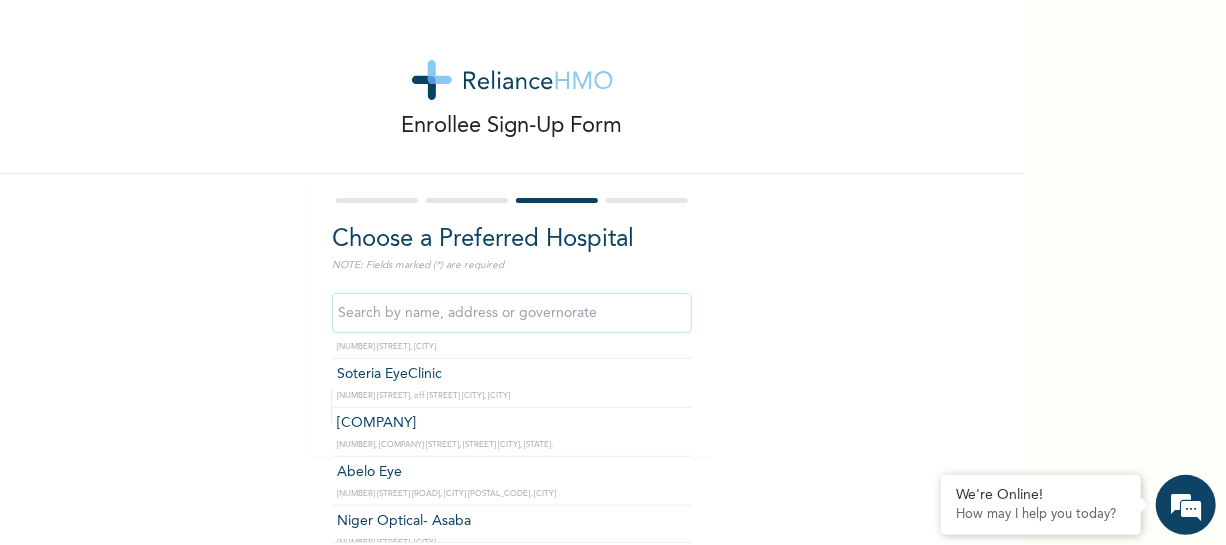 scroll, scrollTop: 862, scrollLeft: 0, axis: vertical 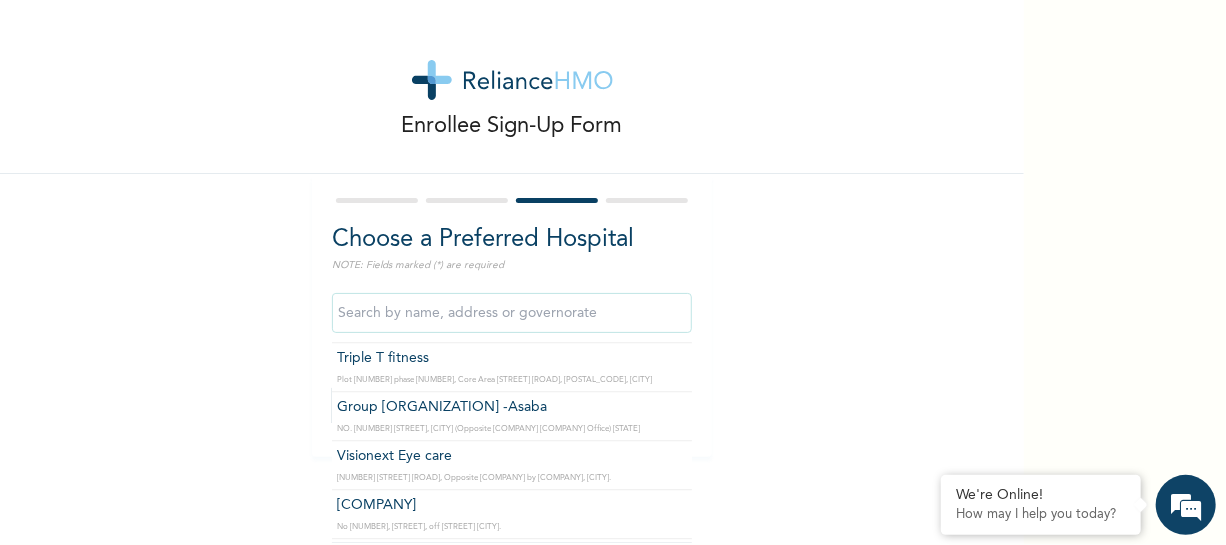 click at bounding box center [512, 313] 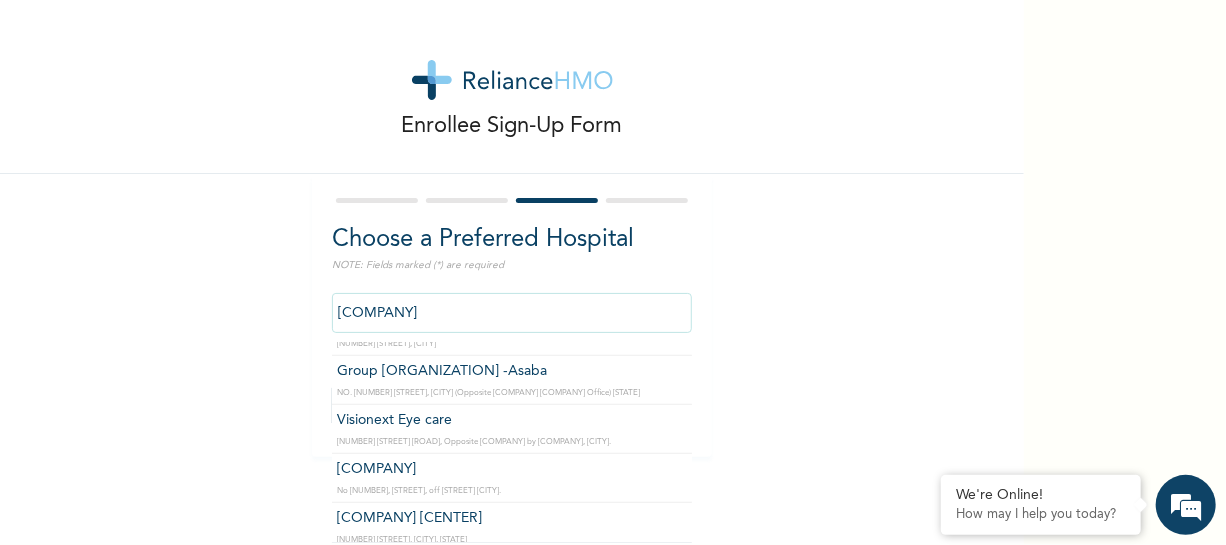 scroll, scrollTop: 0, scrollLeft: 0, axis: both 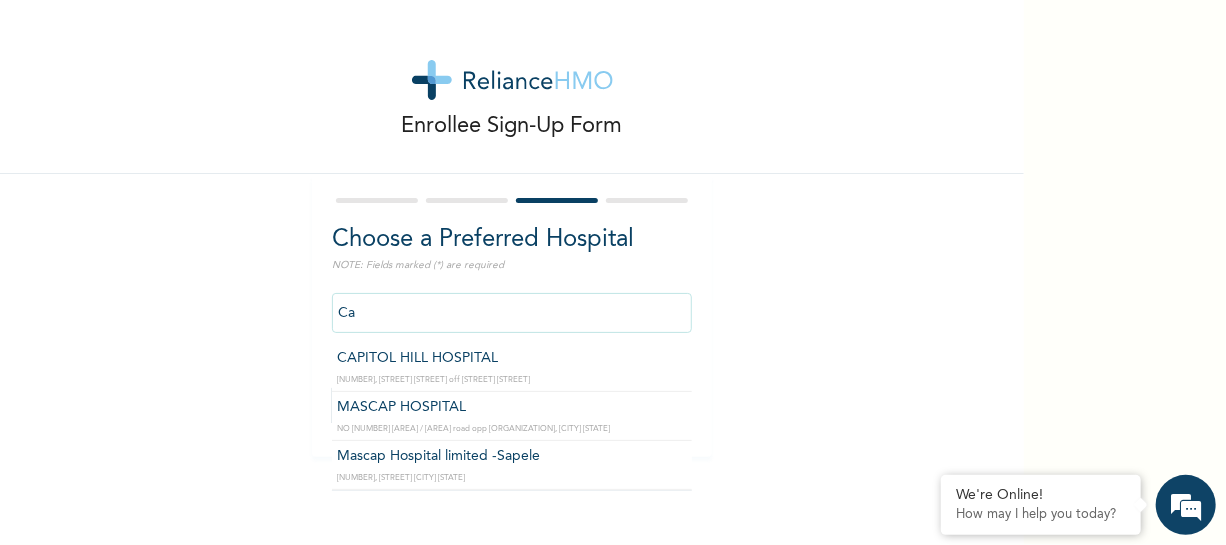 type on "C" 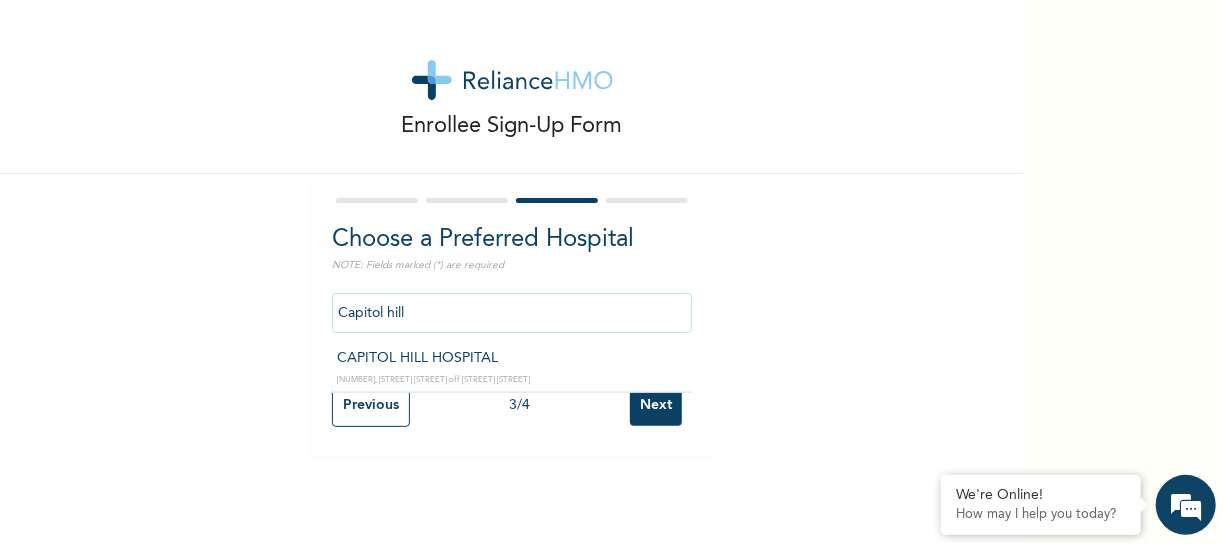 type on "CAPITOL HILL HOSPITAL" 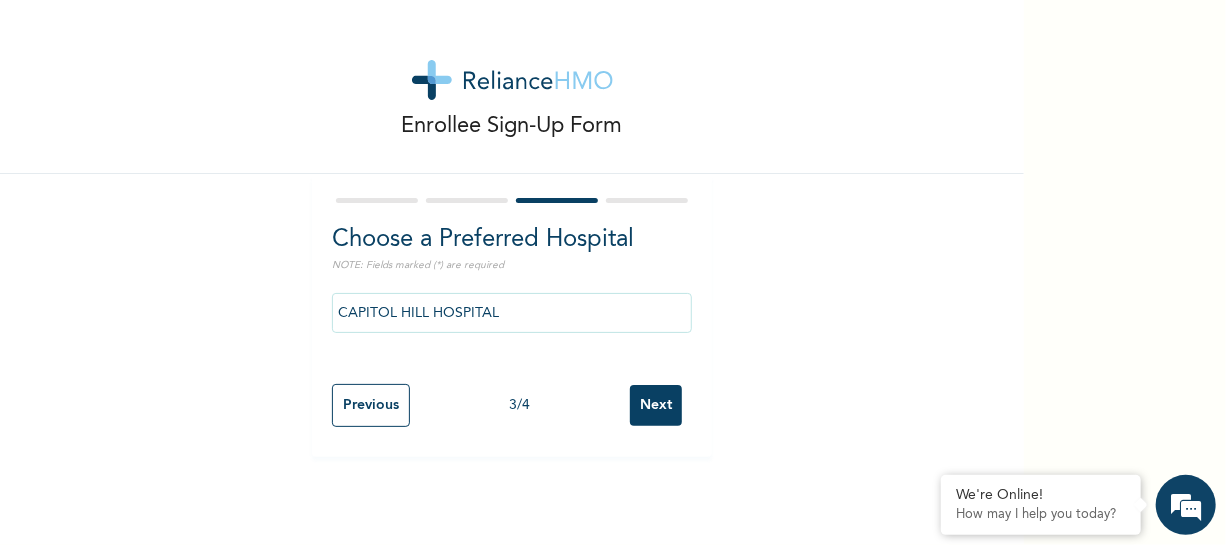 click on "Next" at bounding box center (656, 405) 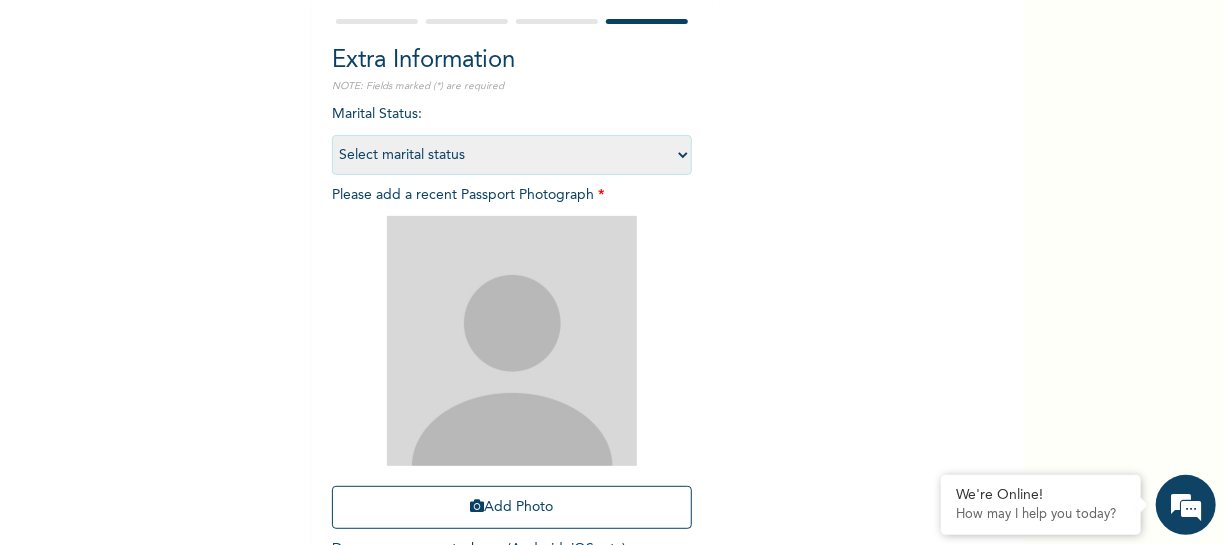 scroll, scrollTop: 183, scrollLeft: 0, axis: vertical 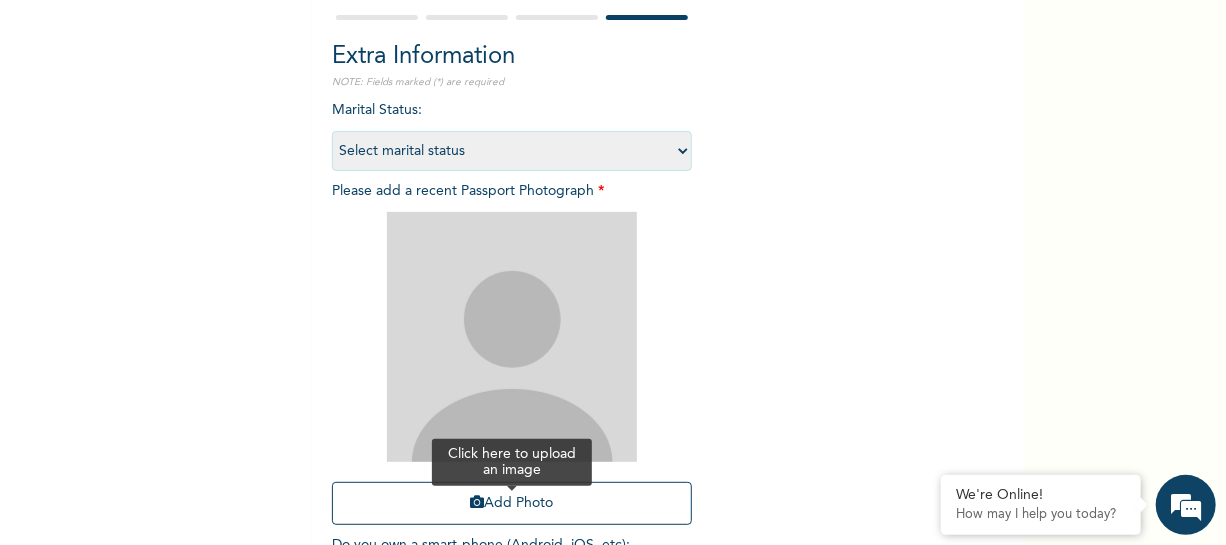 click on "Add Photo" at bounding box center (512, 503) 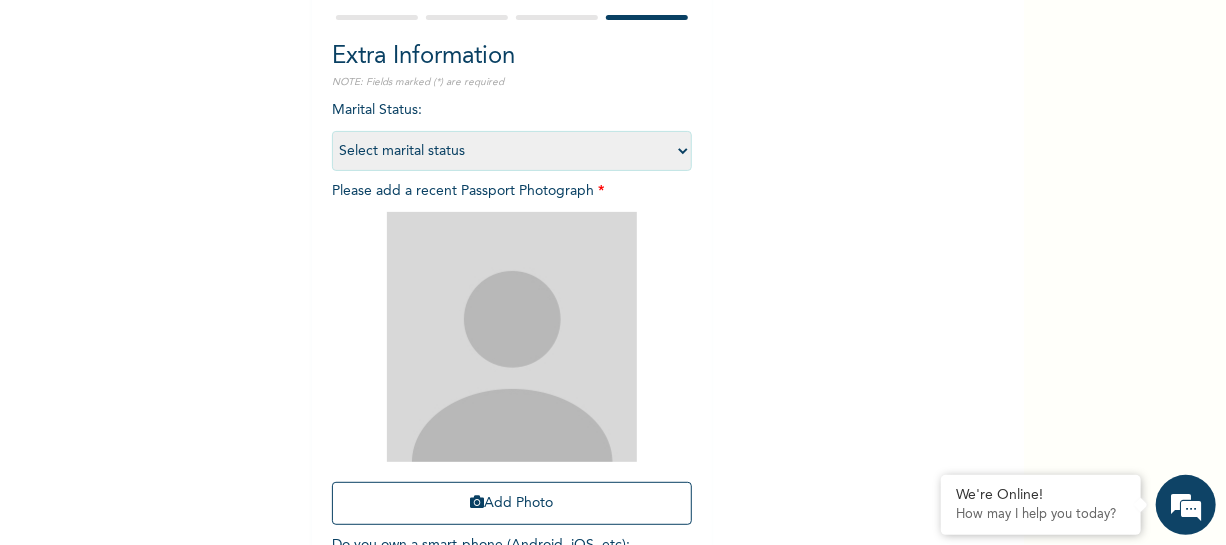 click at bounding box center [512, 337] 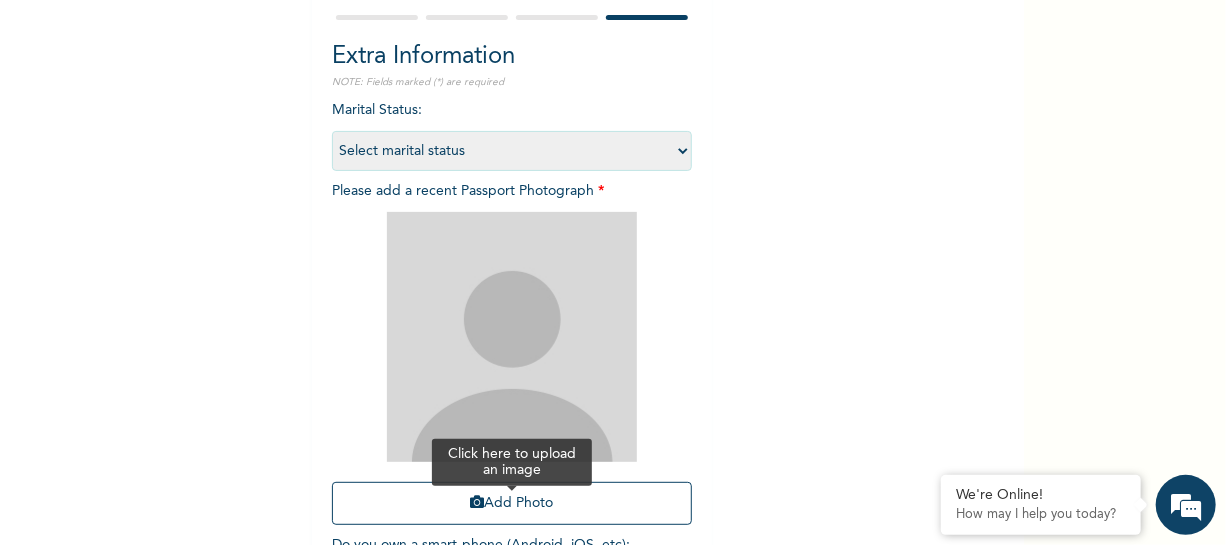 click on "Add Photo" at bounding box center (512, 503) 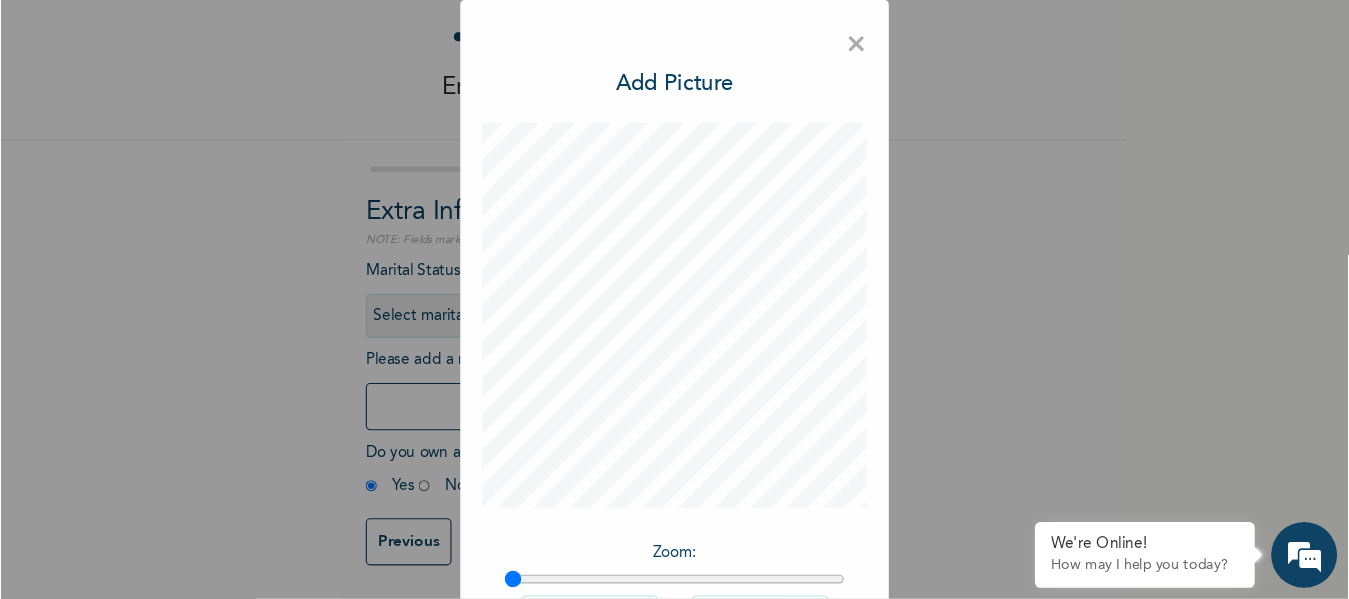 scroll, scrollTop: 60, scrollLeft: 0, axis: vertical 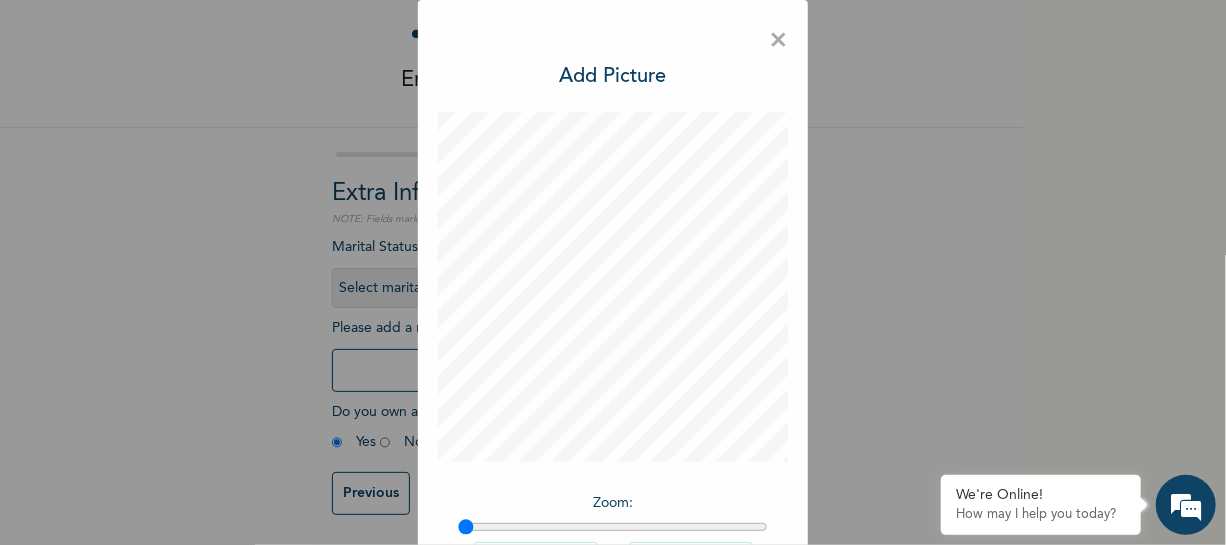 type 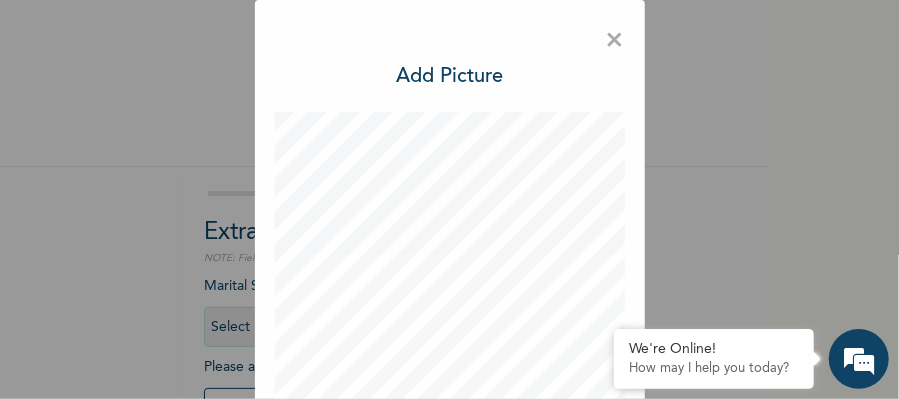 scroll, scrollTop: 7, scrollLeft: 0, axis: vertical 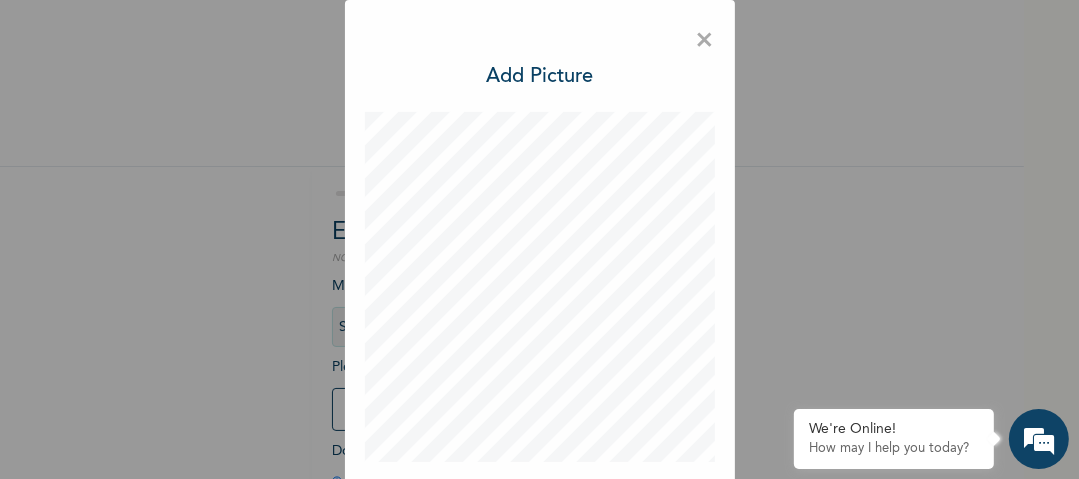 click on "× Add Picture Zoom :    Rotate Left    Rotate Right DONE" at bounding box center (539, 239) 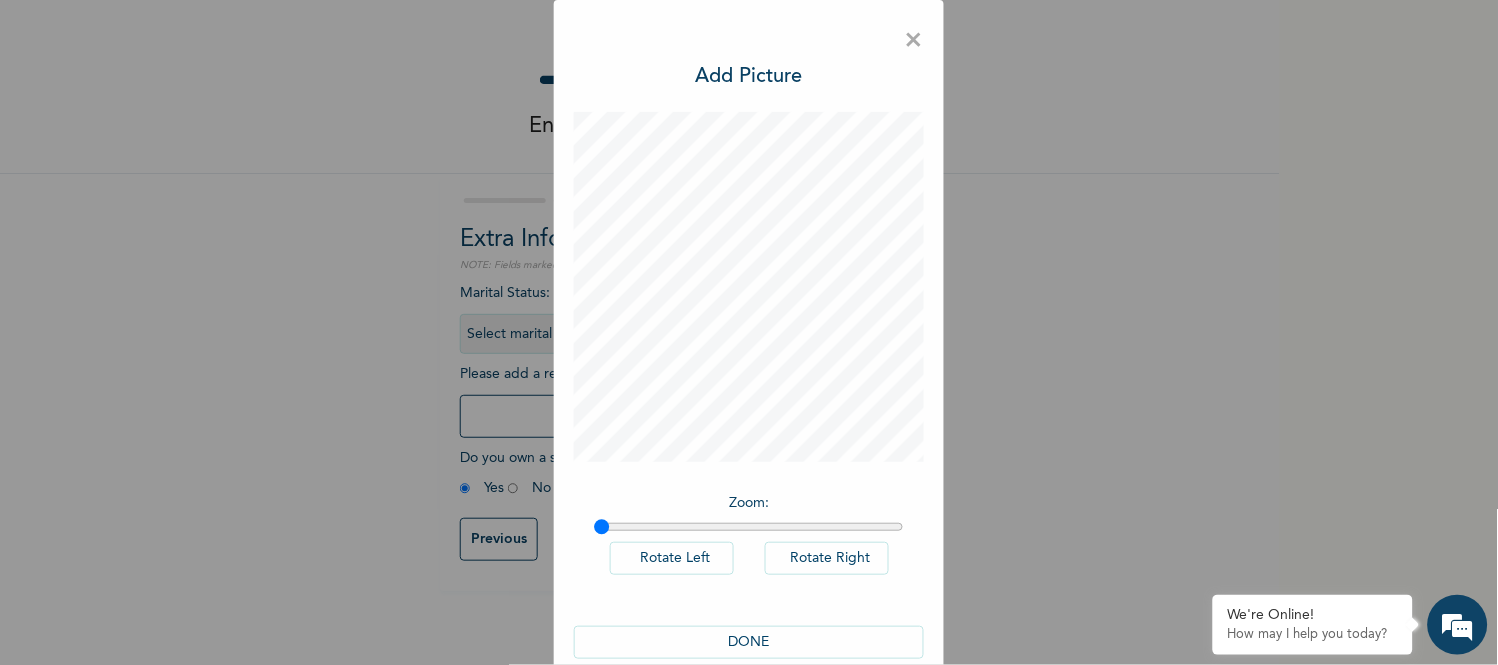 scroll, scrollTop: 0, scrollLeft: 0, axis: both 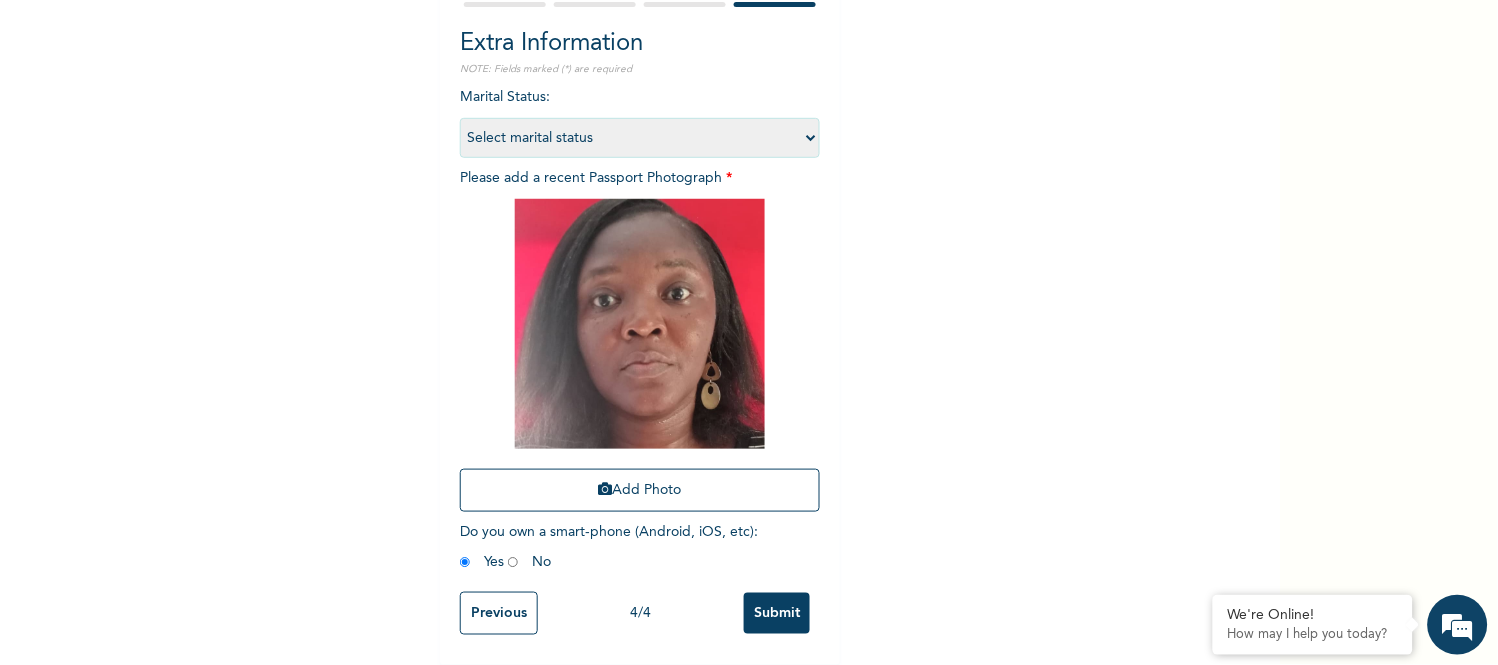 click on "Submit" at bounding box center [777, 613] 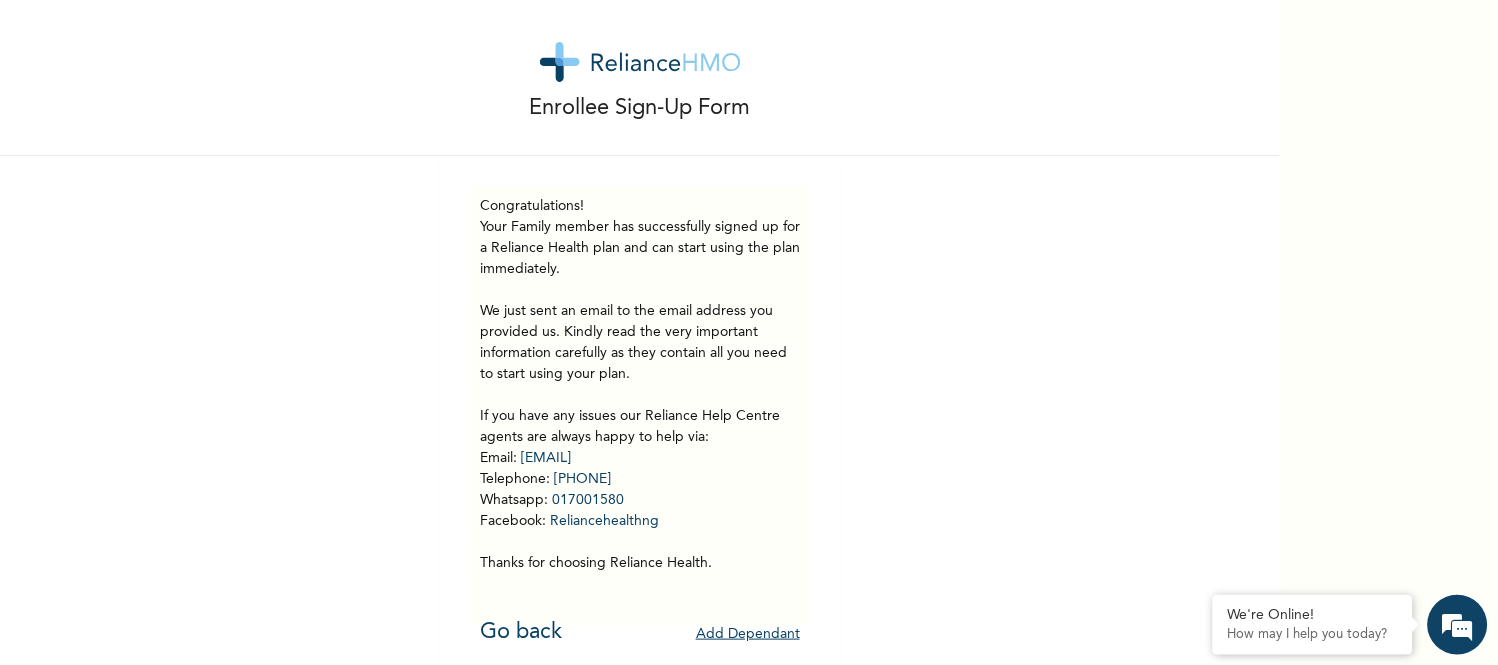 scroll, scrollTop: 40, scrollLeft: 0, axis: vertical 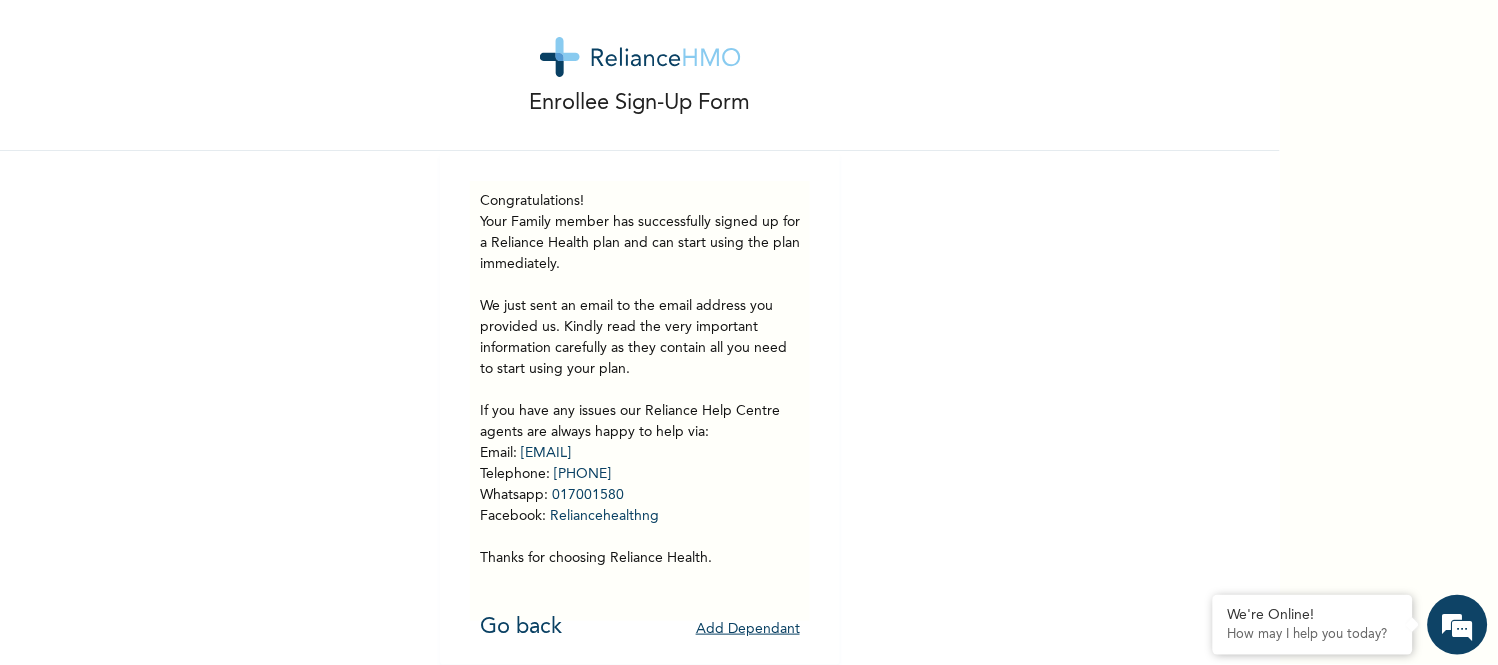 click on "Add Dependant" at bounding box center [748, 629] 